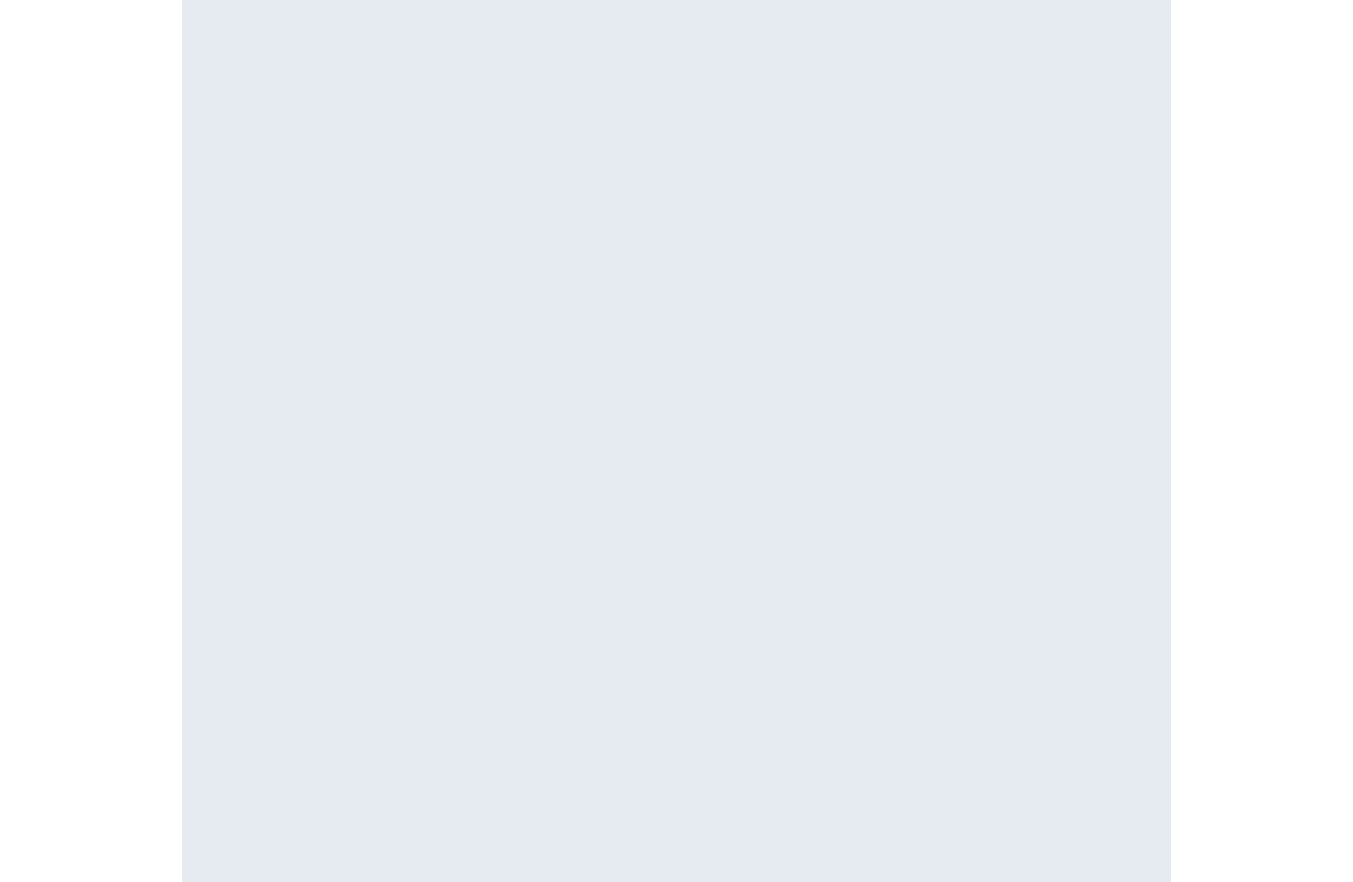 scroll, scrollTop: 0, scrollLeft: 0, axis: both 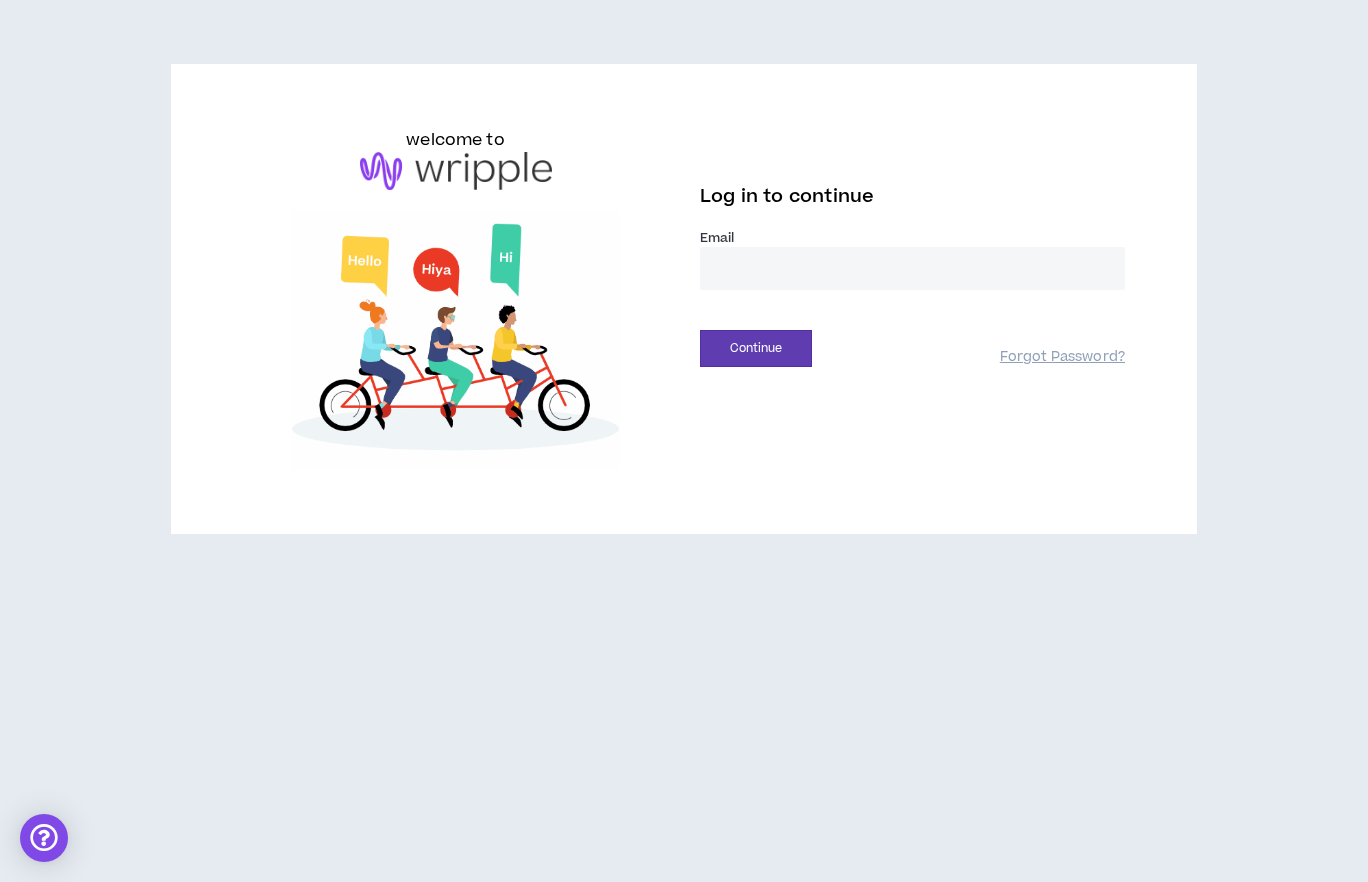 click at bounding box center [912, 268] 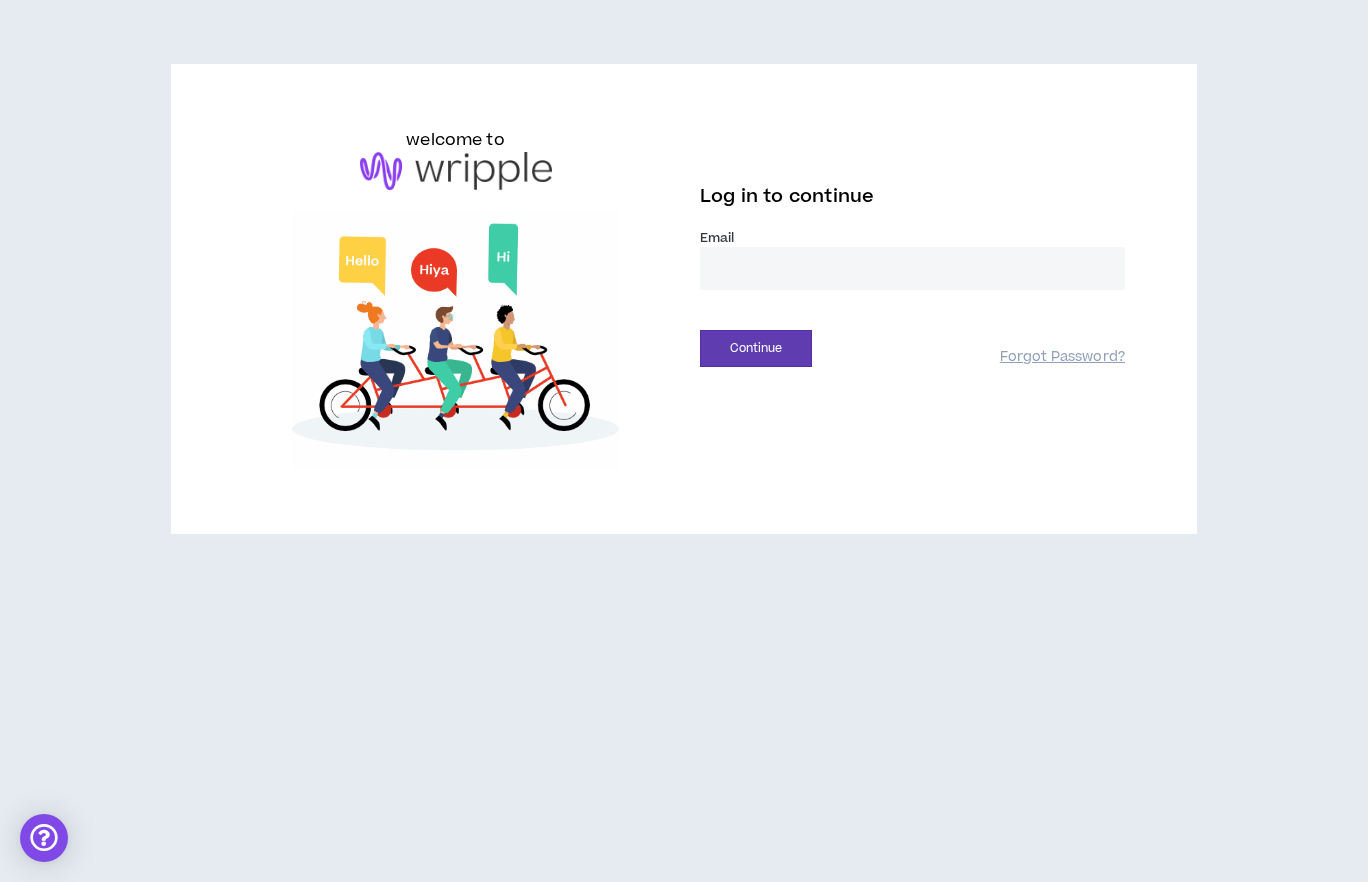 type on "**********" 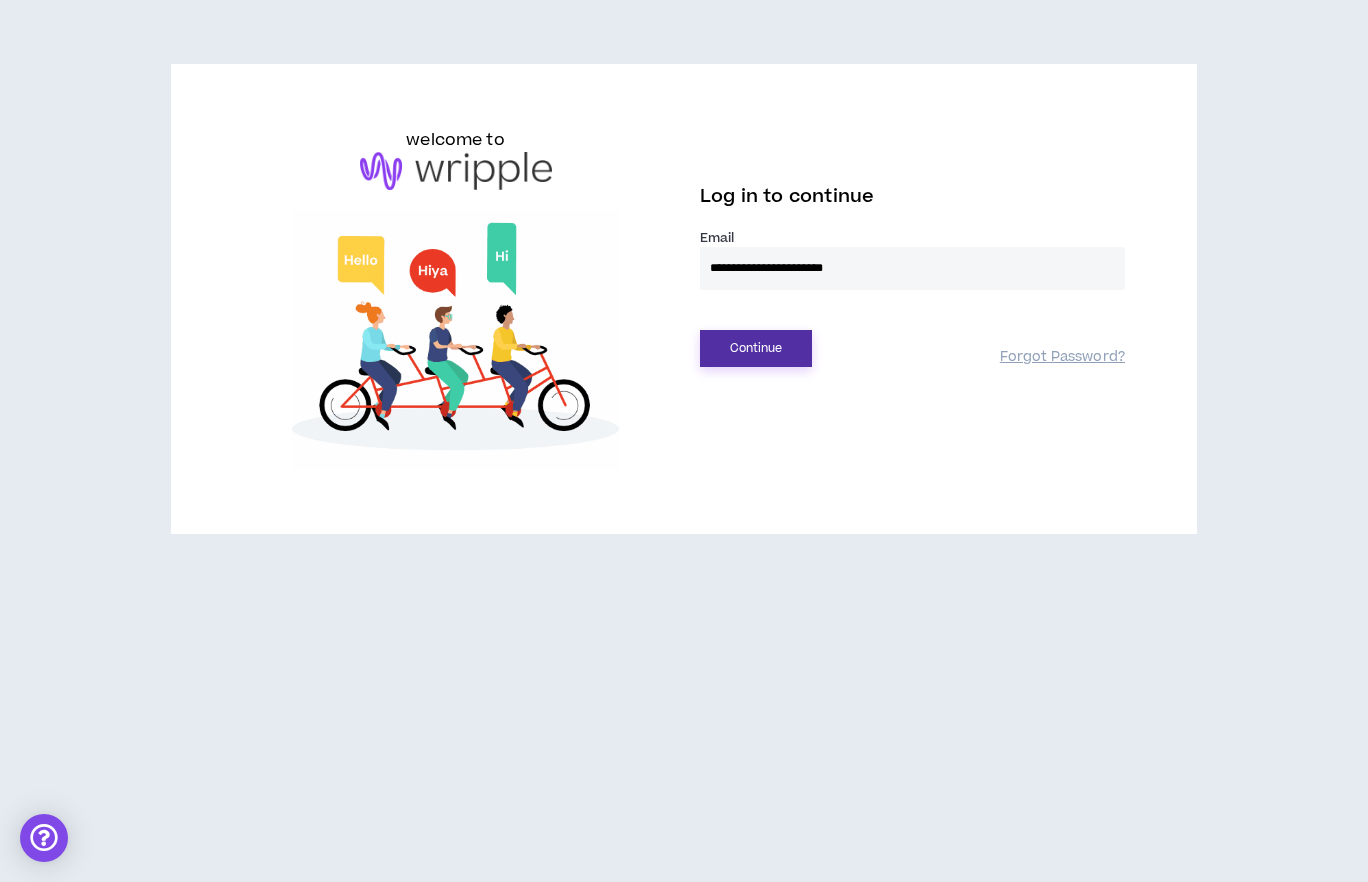 click on "Continue" at bounding box center [756, 348] 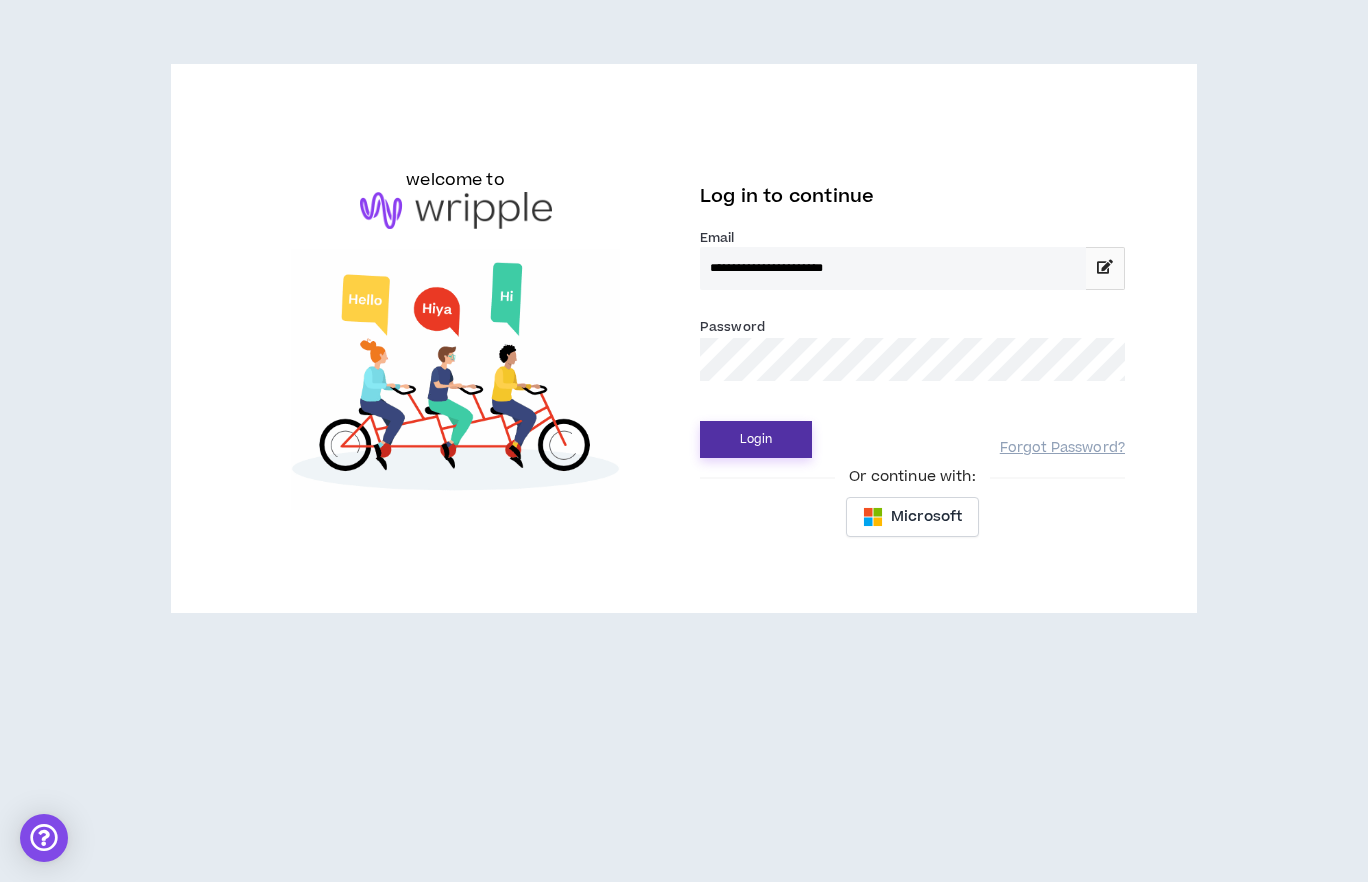 drag, startPoint x: 796, startPoint y: 461, endPoint x: 788, endPoint y: 445, distance: 17.888544 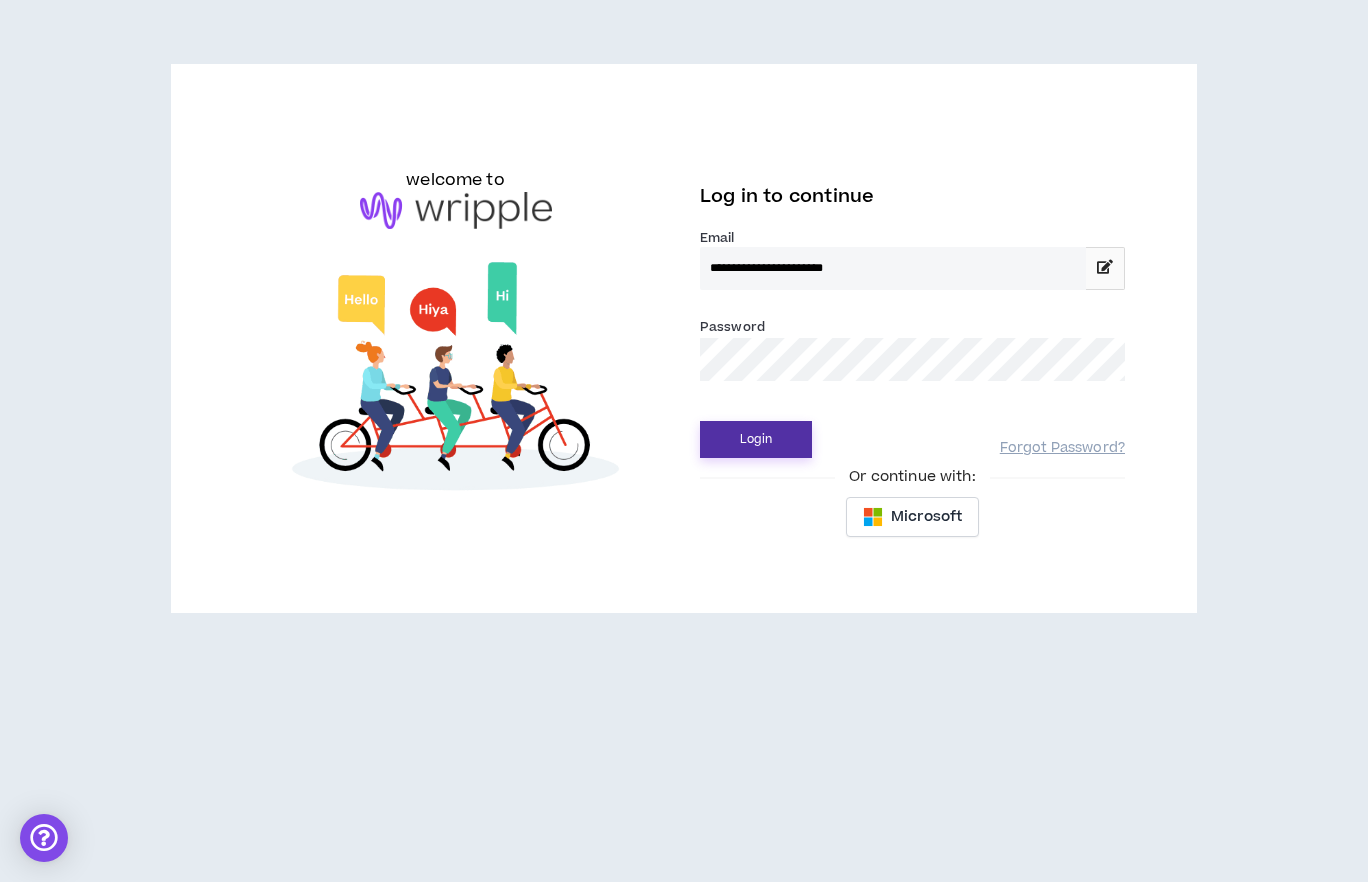 click on "**********" at bounding box center (912, 338) 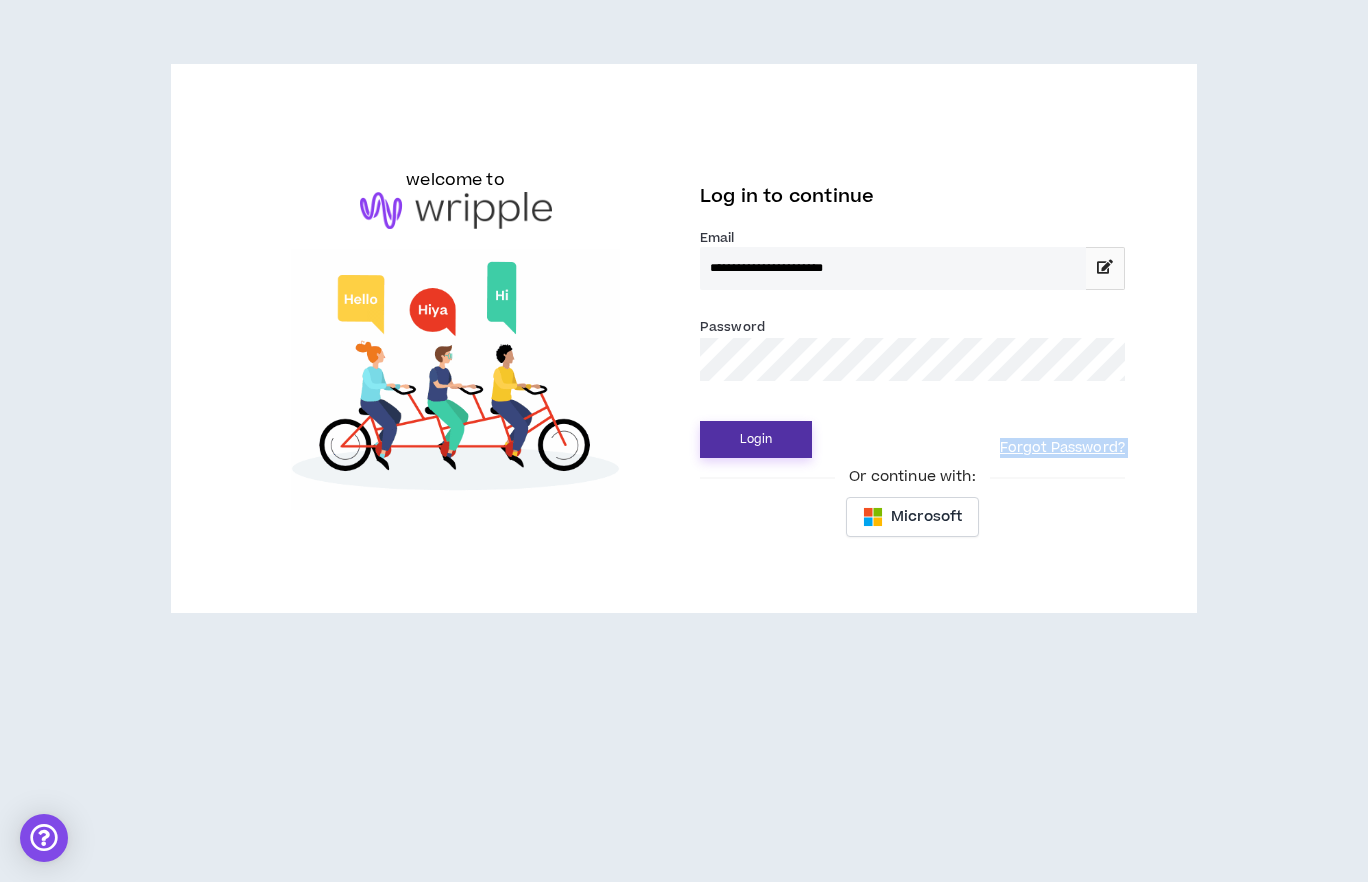click on "Login" at bounding box center (756, 439) 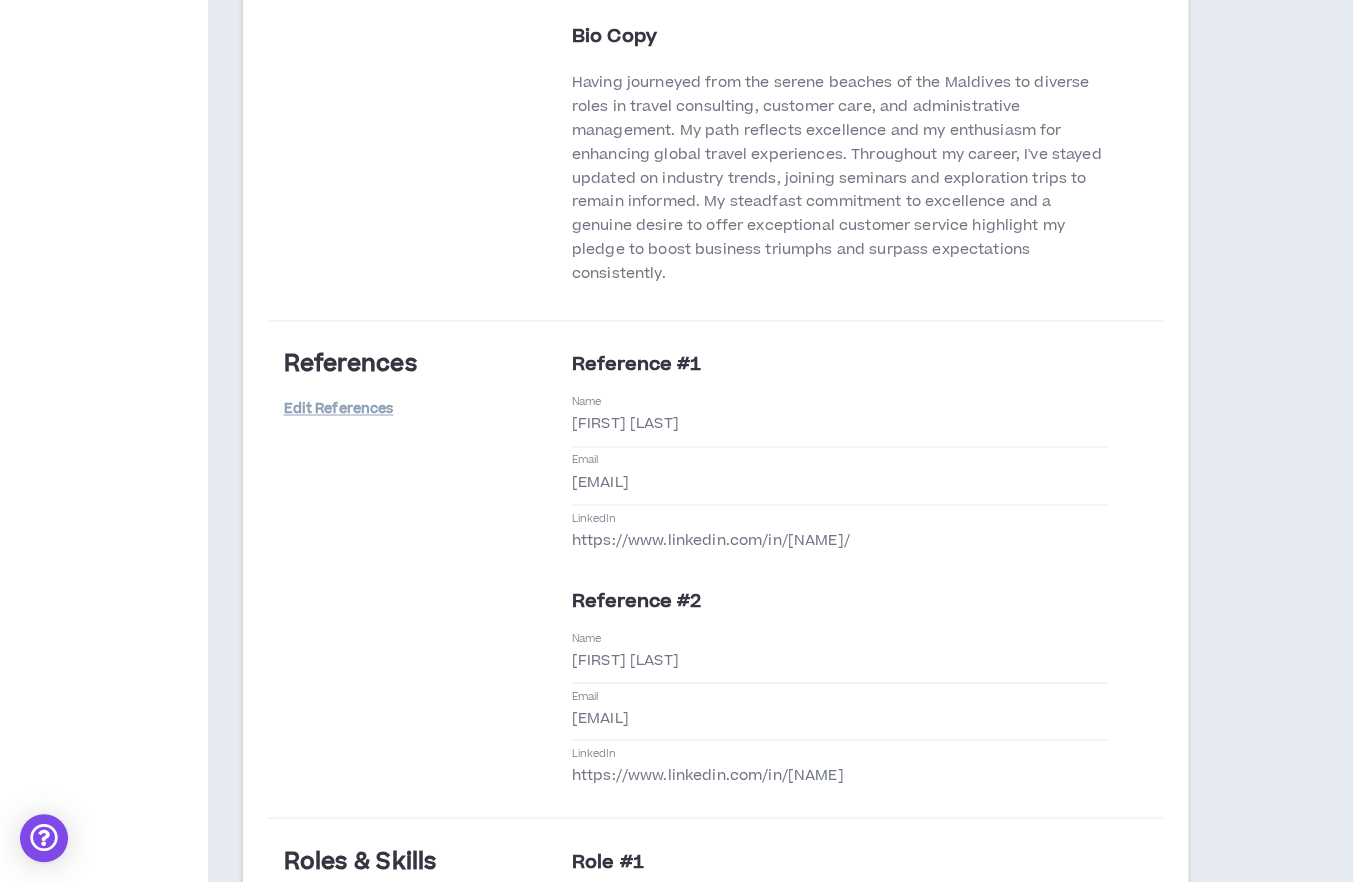 scroll, scrollTop: 1600, scrollLeft: 0, axis: vertical 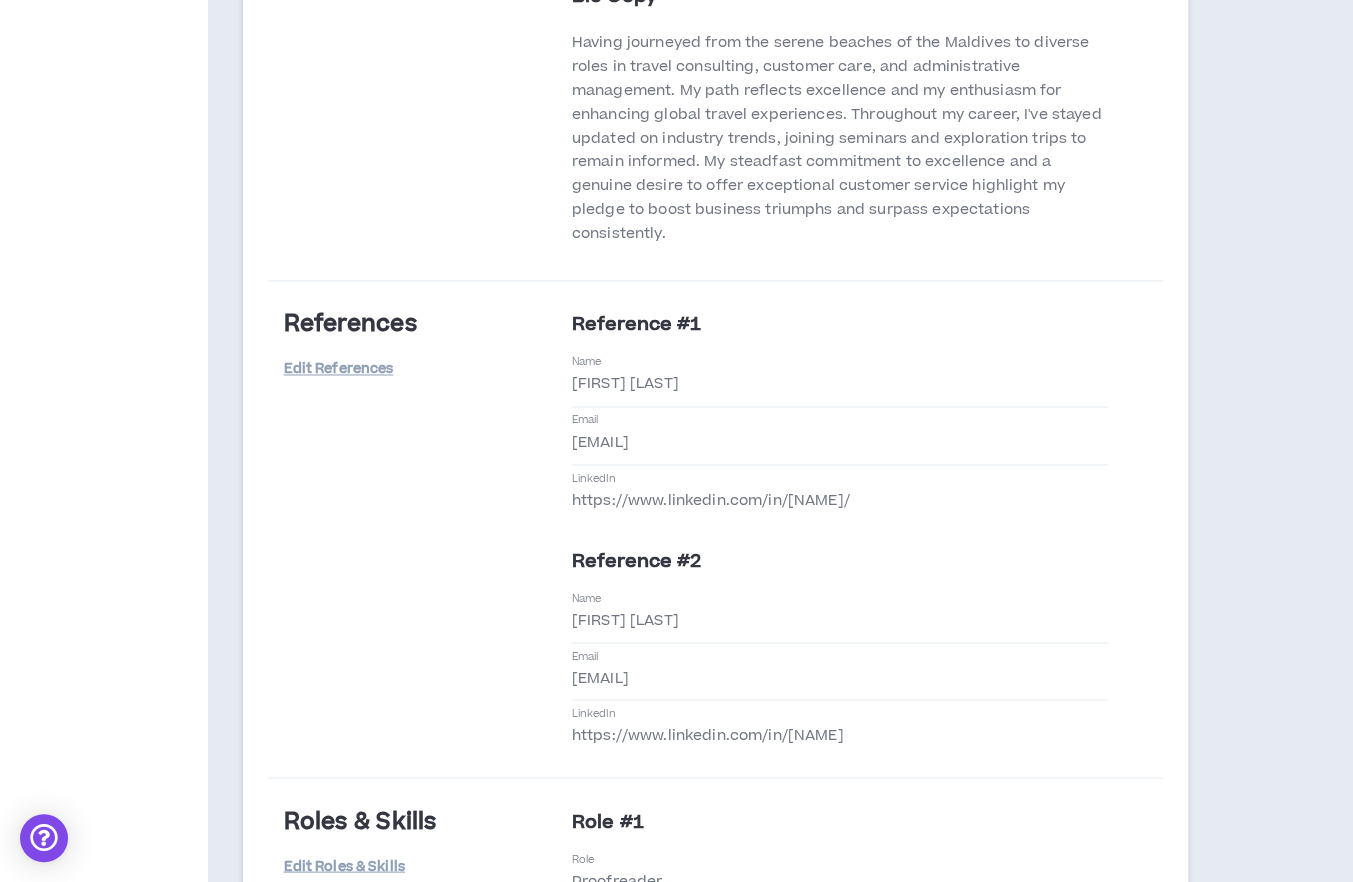 click on "Basic Information Edit Basic Information Name [FIRST] [LAST] Location [CITY], [STATE], [COUNTRY] Contact Information Phone Number Email [EMAIL] Contract Type Individual Freelancer [FIRST] [LAST] Language Proficiency Primary Language Other English Level Secondary, Fluent How did you find us? Online Search Bio Edit Bio My Title Dynamic Administrative Professional with a Passion for Exceptional Customer Service
19 years of experience Linkedin URL https://www.linkedin.com/in/[NAME]/ Profile Photo Bio Copy References Edit References Reference #1 Name [FIRST] [LAST] Email [EMAIL] LinkedIn https://www.linkedin.com/in/[NAME]/ Reference #2 Name [FIRST] [LAST] Email [EMAIL] LinkedIn https://www.linkedin.com/in/[NAME]/ Roles & Skills Edit Roles & Skills Role #1 Role Proofreader Years Experience 6-10 Years Rate/Hr $15 Skills AI Grammar And Tone Correction, 2-5 Years
Proofreading, 6-10 Years Skills AI Expertise Edit AI Expertise 4 Startups" at bounding box center (715, 645) 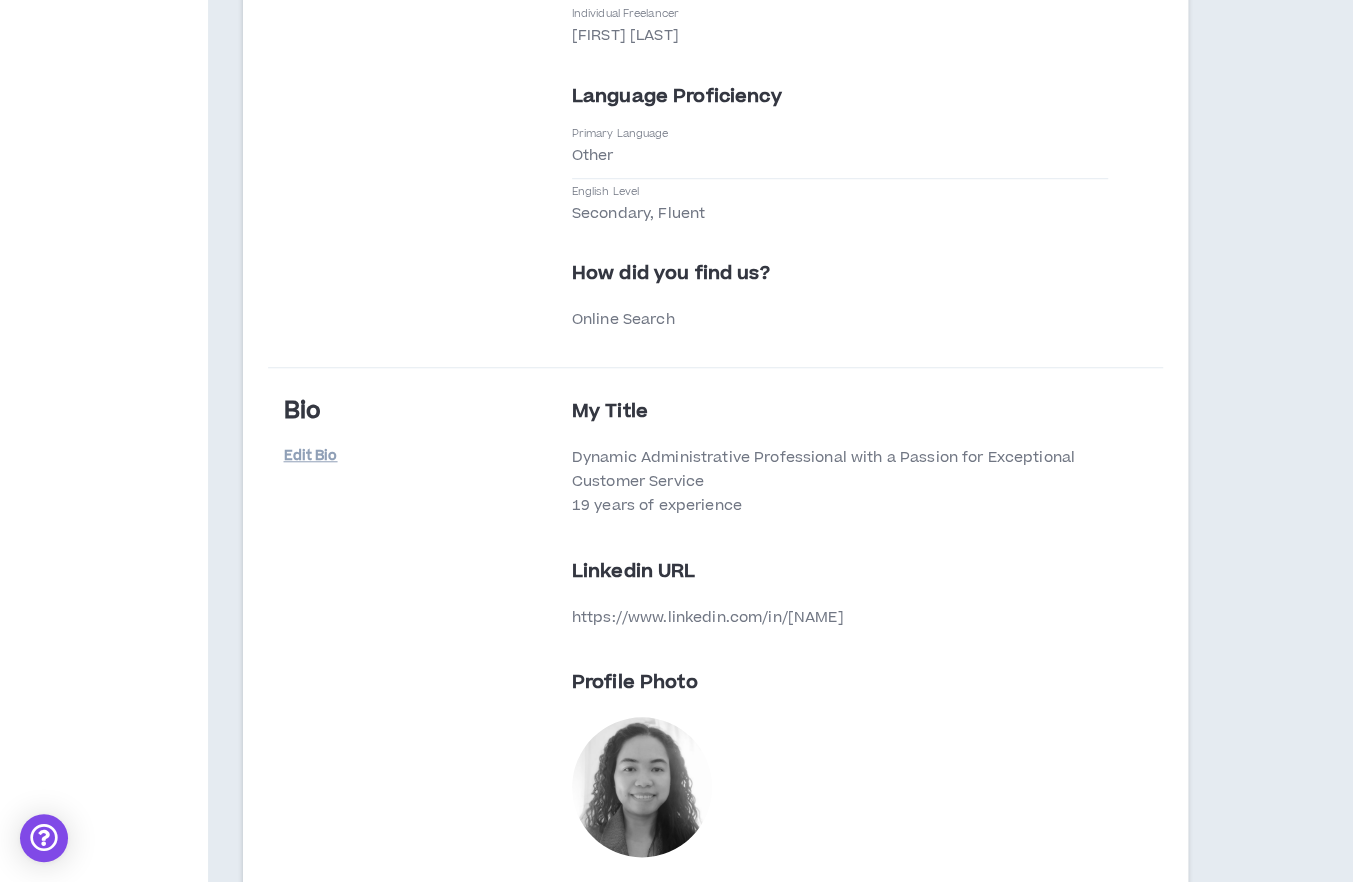 scroll, scrollTop: 0, scrollLeft: 0, axis: both 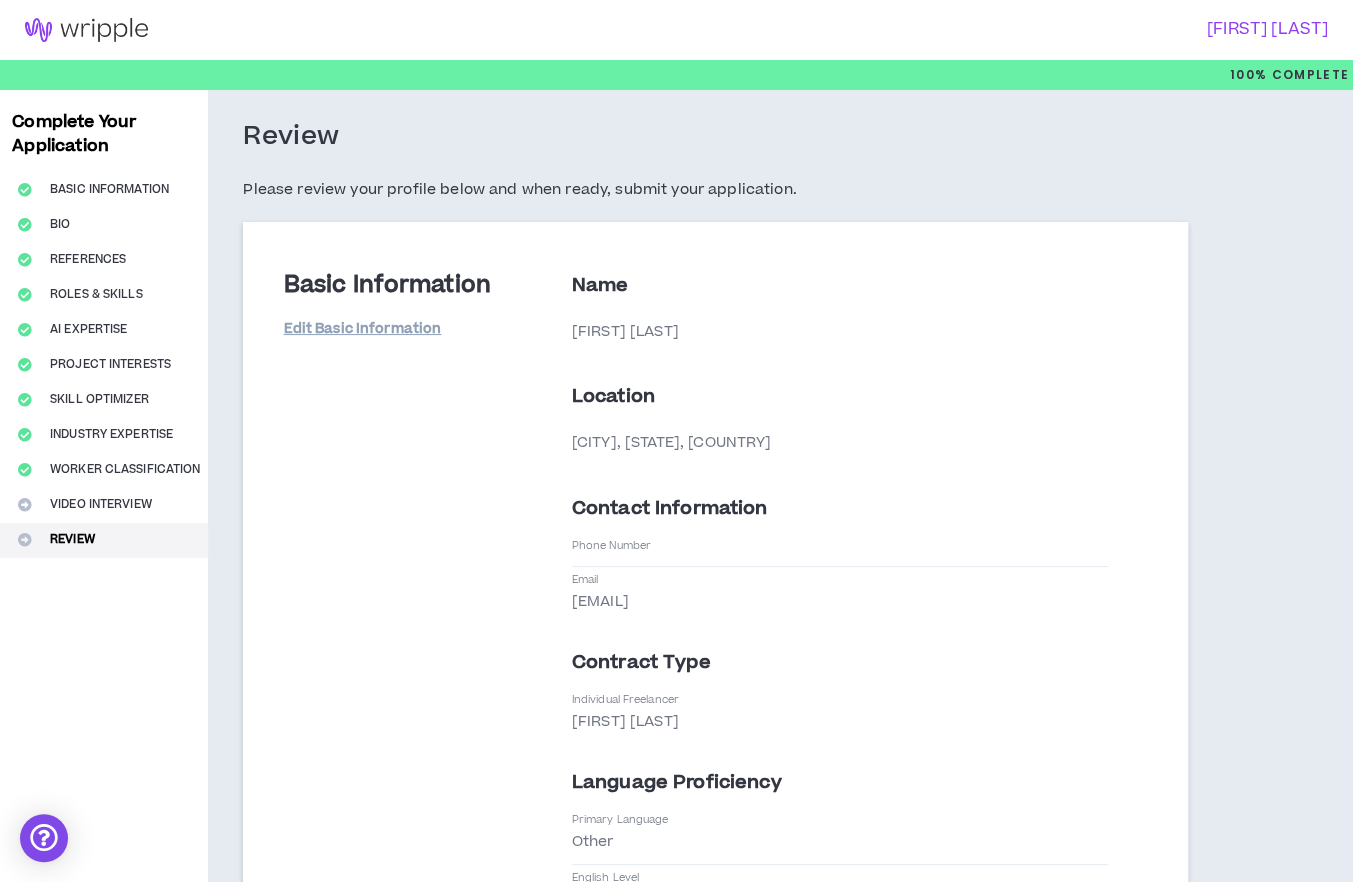 click on "Complete Your Application Basic Information Bio References Roles & Skills AI Expertise Project Interests Skill Optimizer Industry Expertise Worker Classification Video Interview Review" at bounding box center [104, 2217] 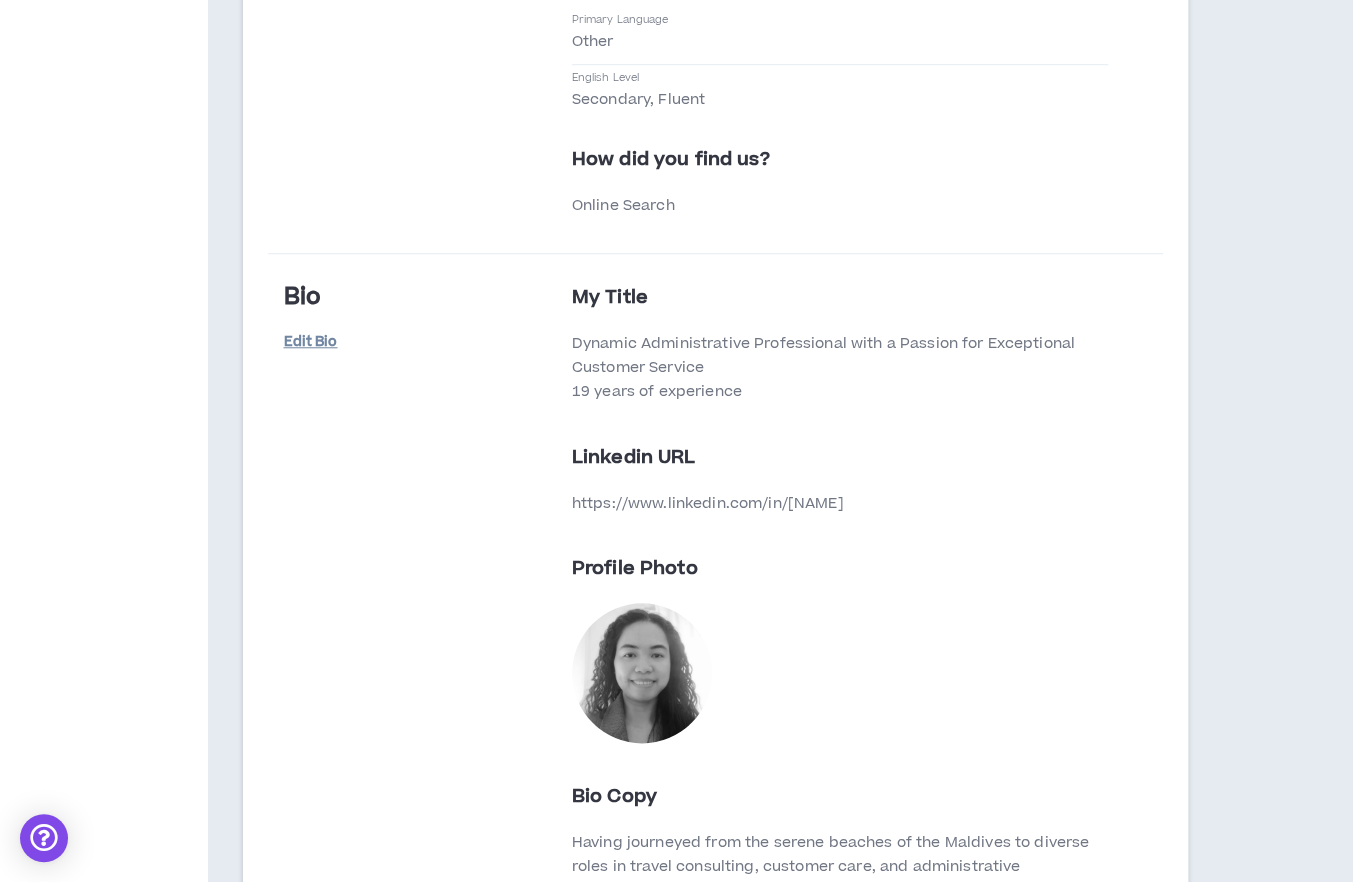click on "Edit Bio" at bounding box center (333, 342) 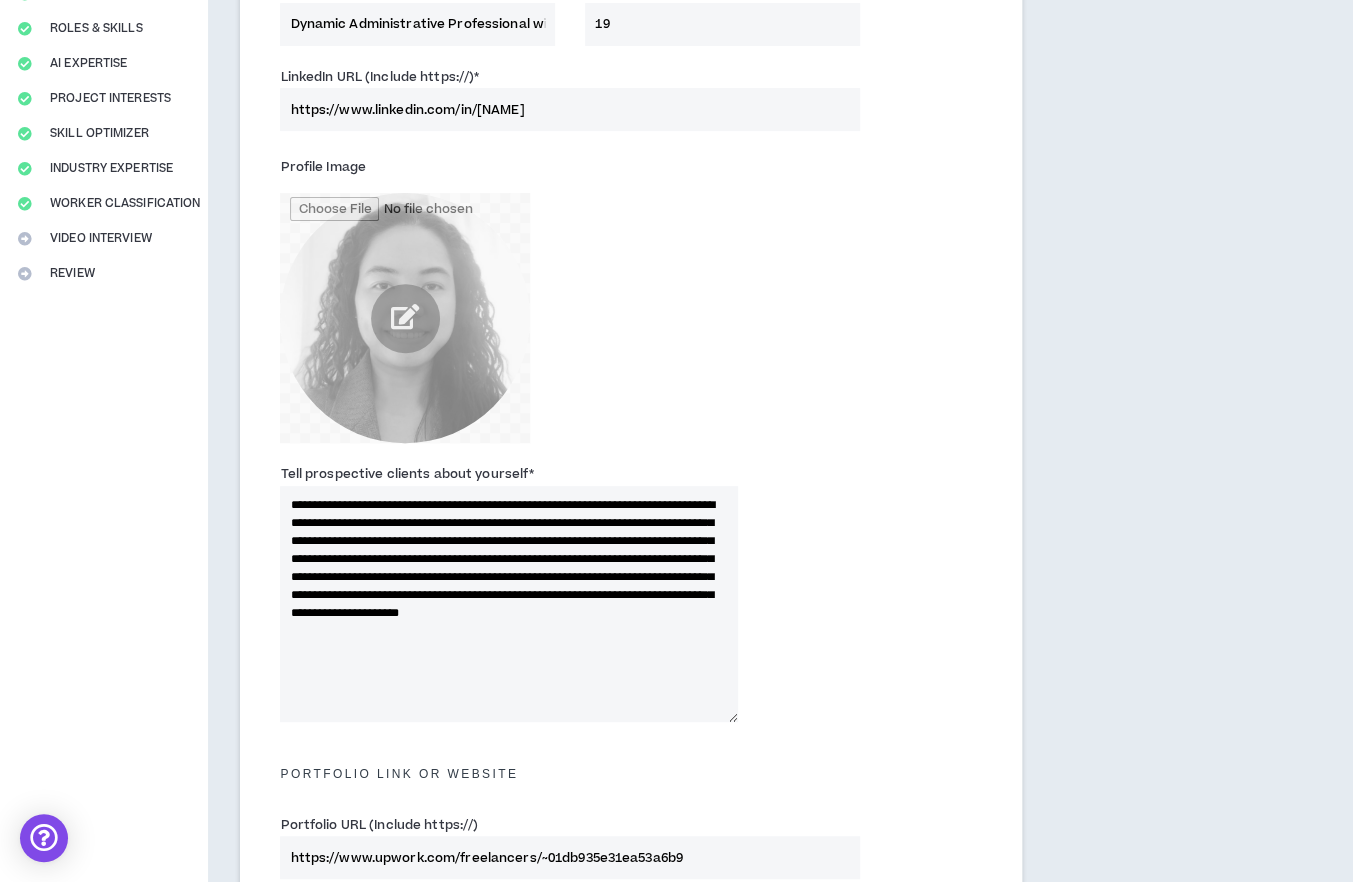 scroll, scrollTop: 266, scrollLeft: 0, axis: vertical 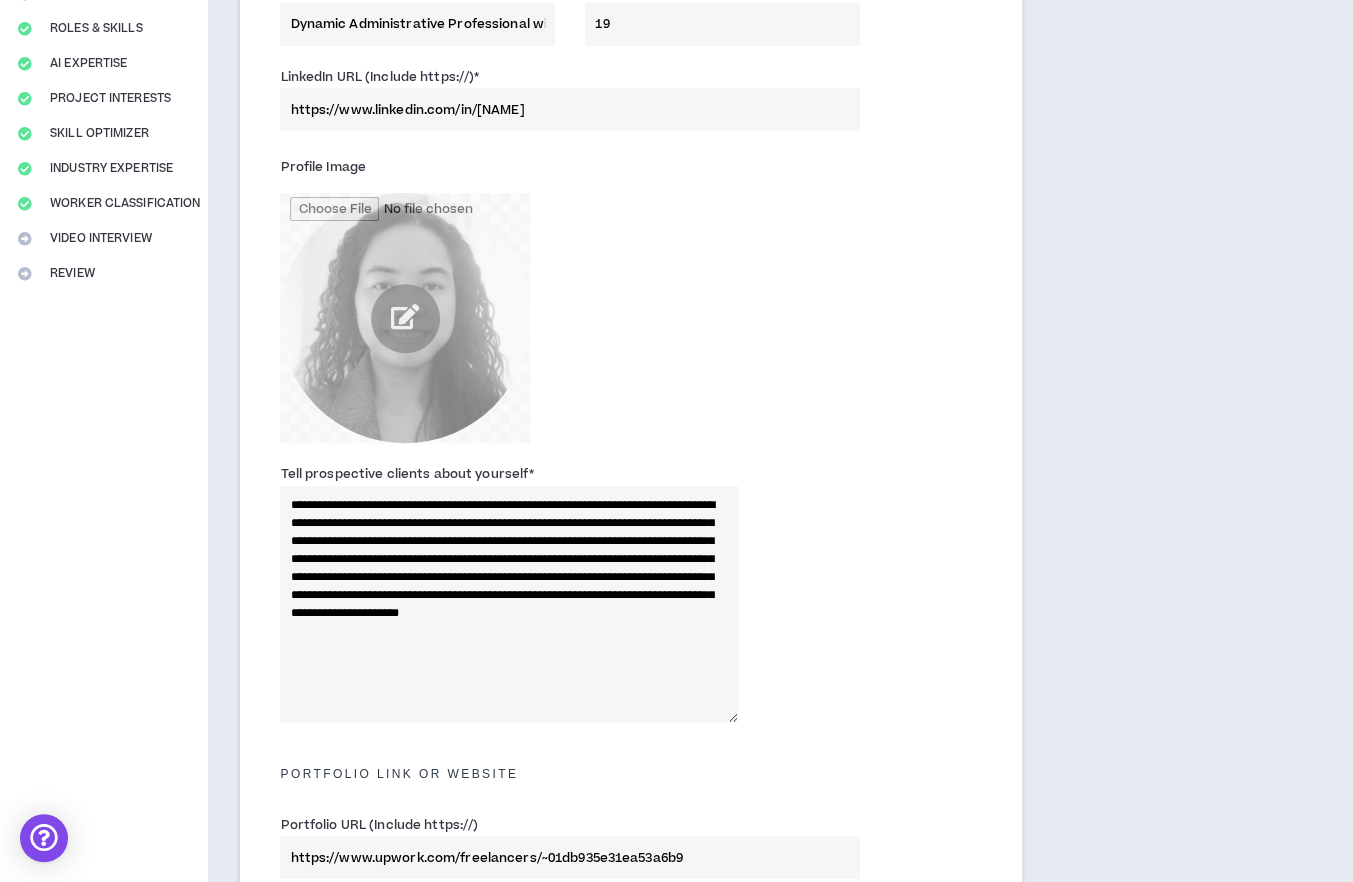click on "**********" at bounding box center (509, 604) 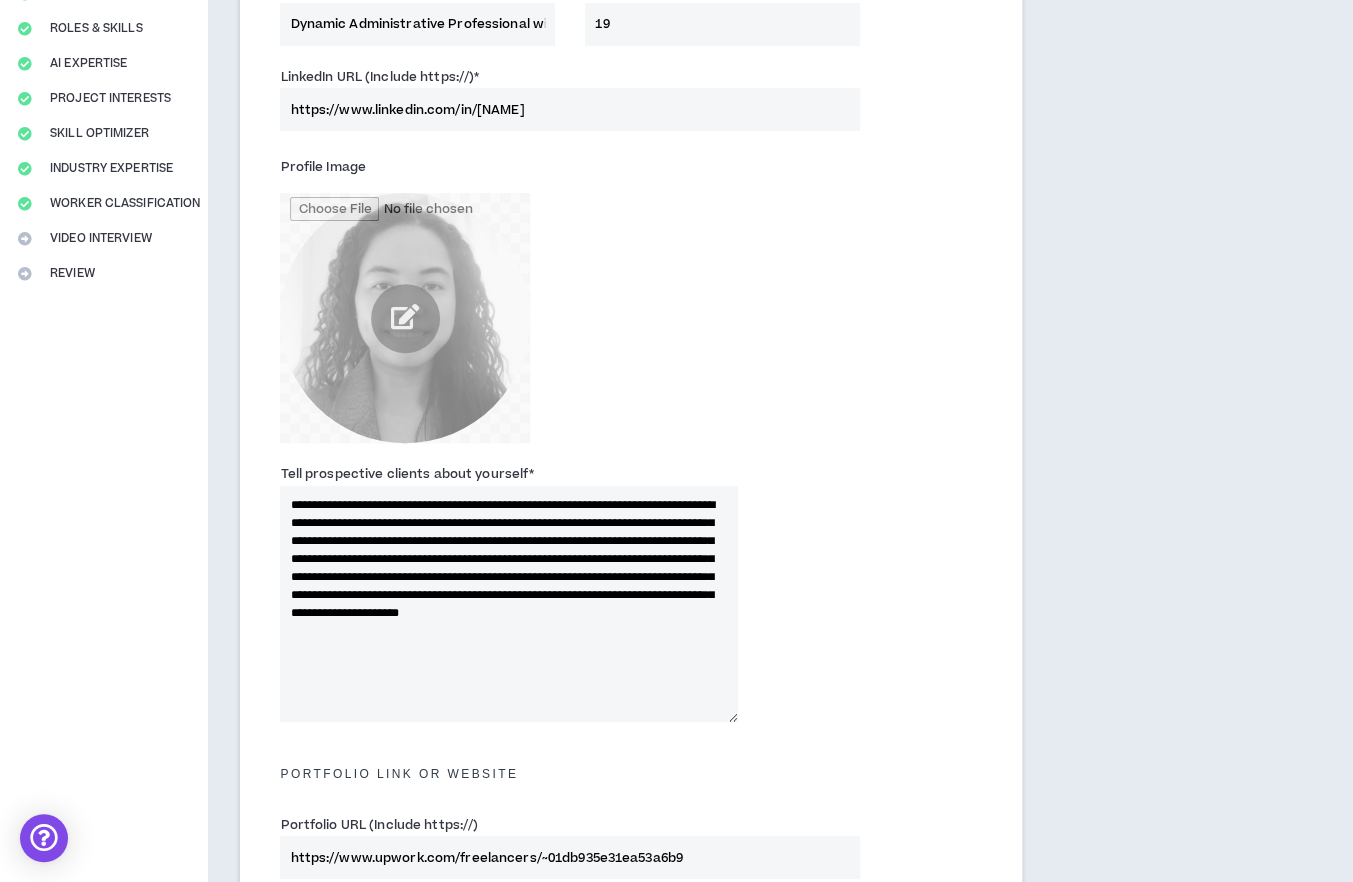 paste on "**********" 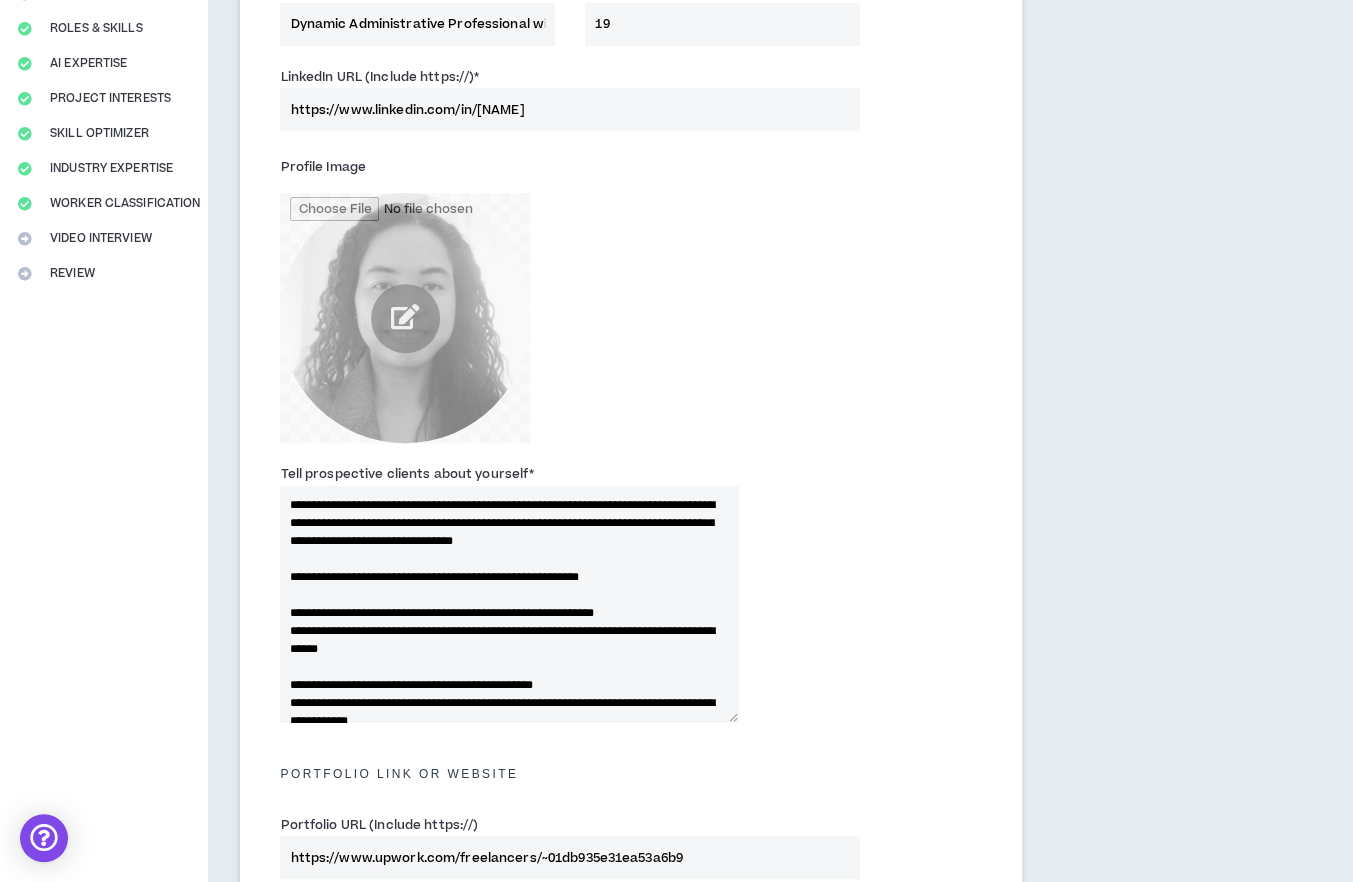 scroll, scrollTop: 350, scrollLeft: 0, axis: vertical 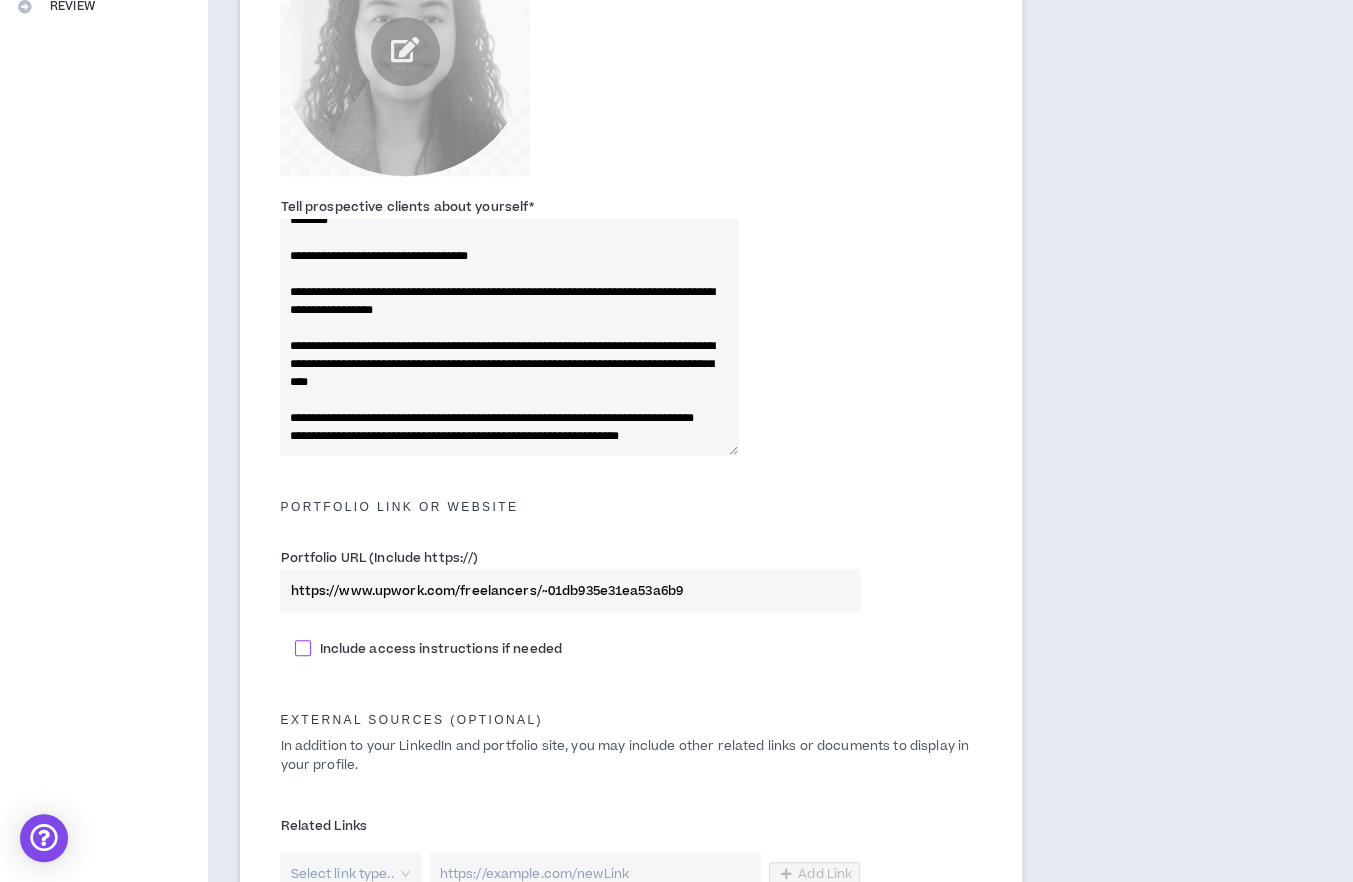 type on "**********" 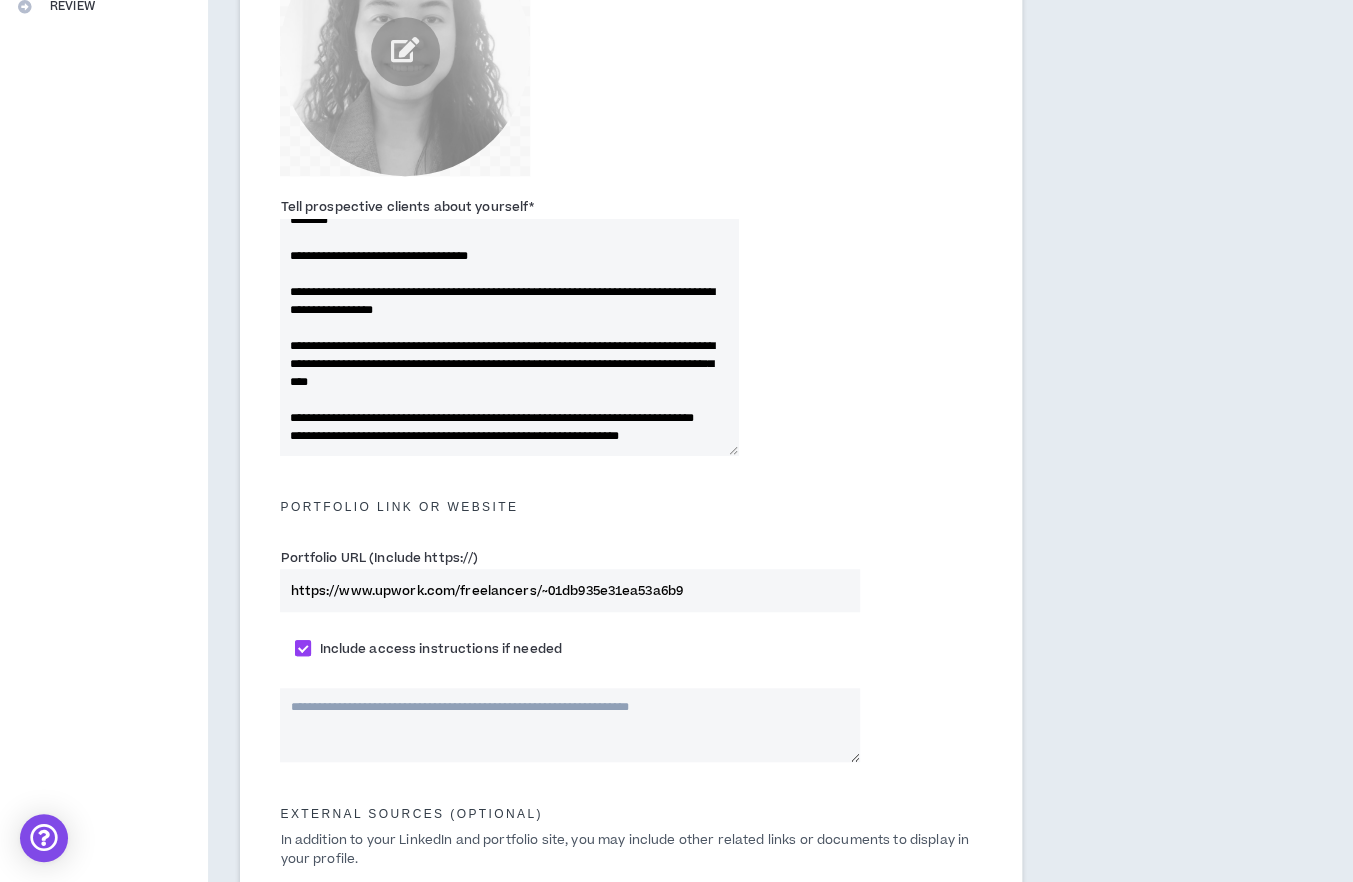 scroll, scrollTop: 800, scrollLeft: 0, axis: vertical 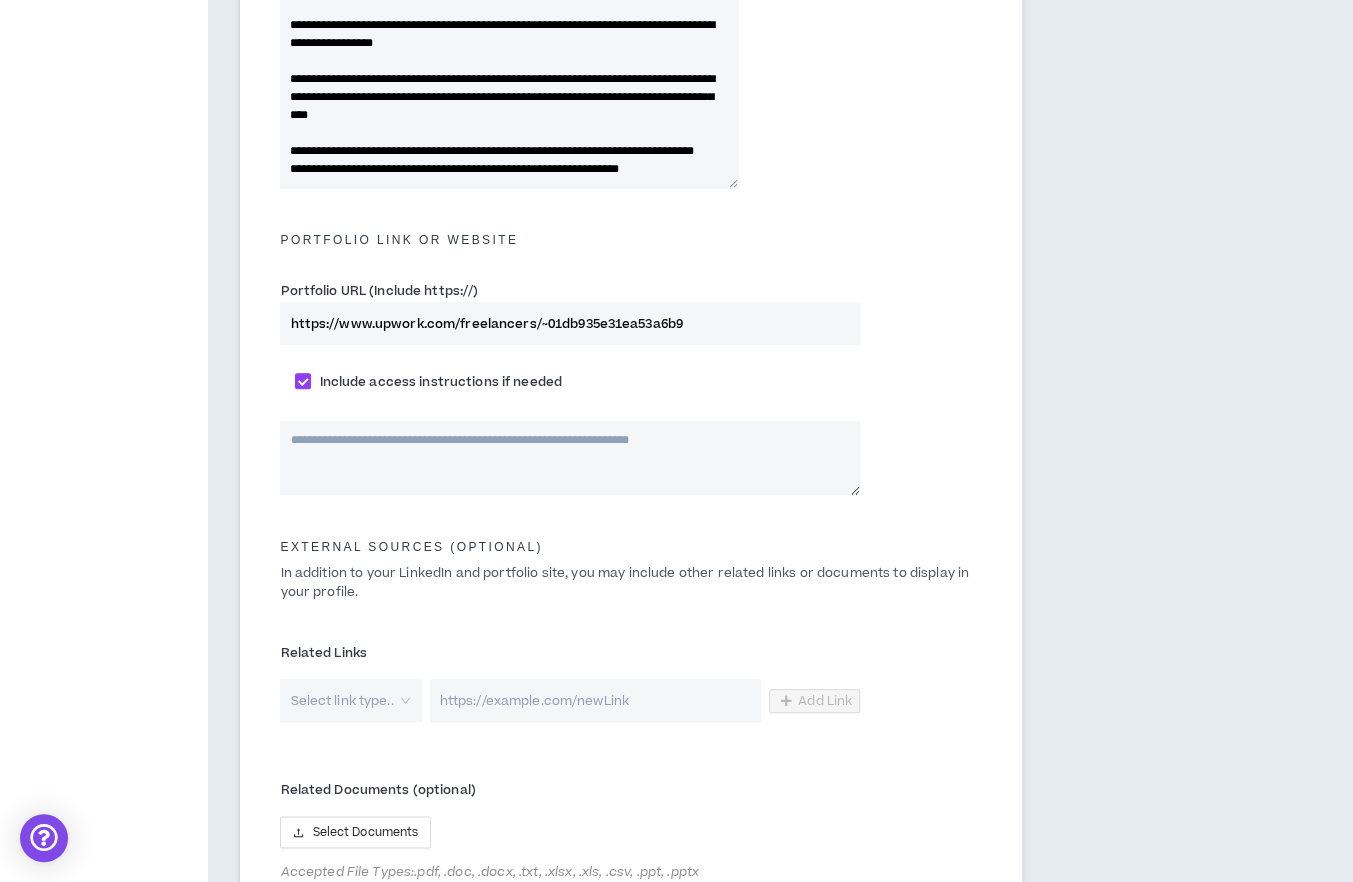 click on "Include access instructions if needed" at bounding box center (631, 383) 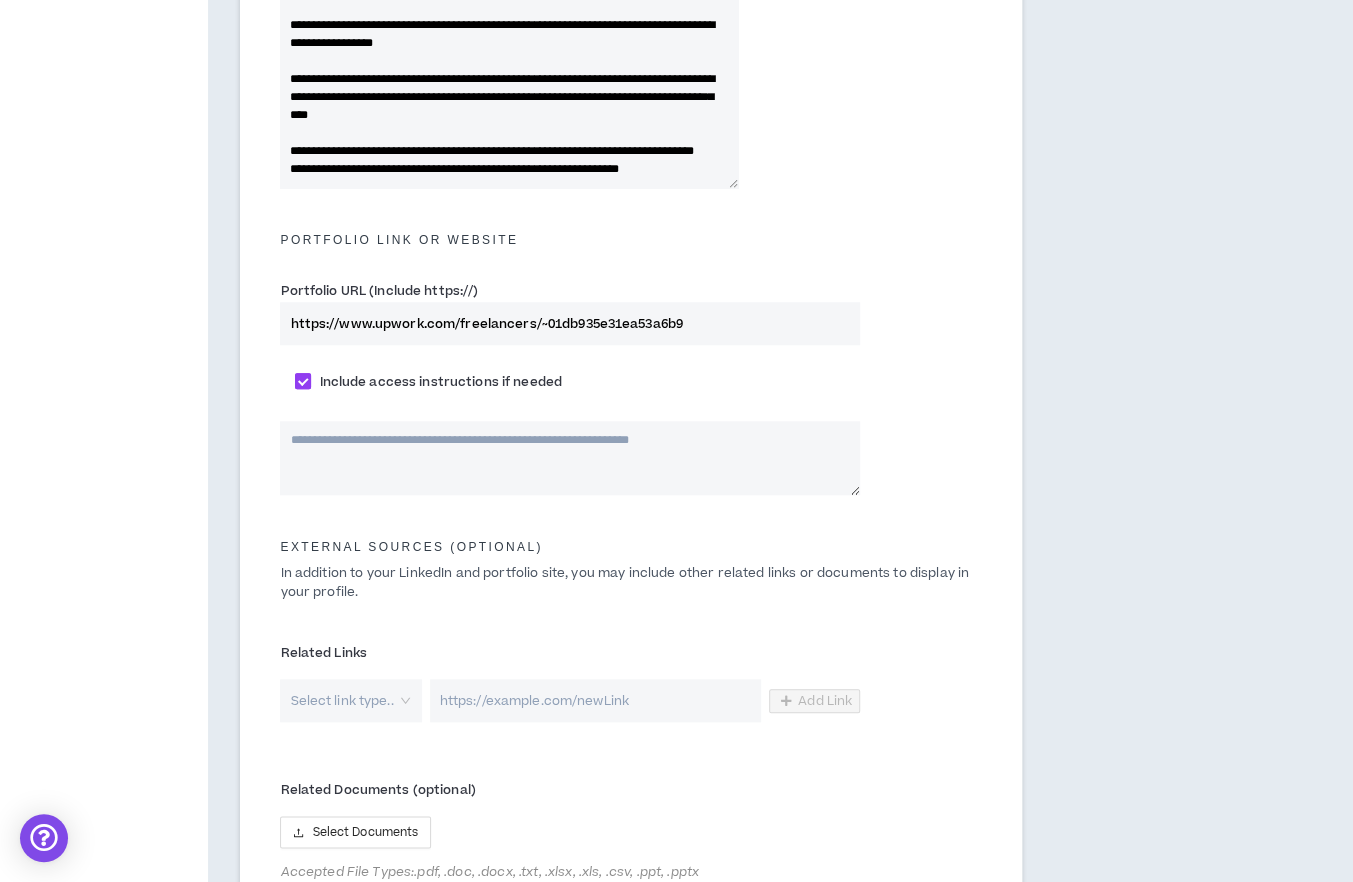 click on "Include access instructions if needed" at bounding box center (631, 380) 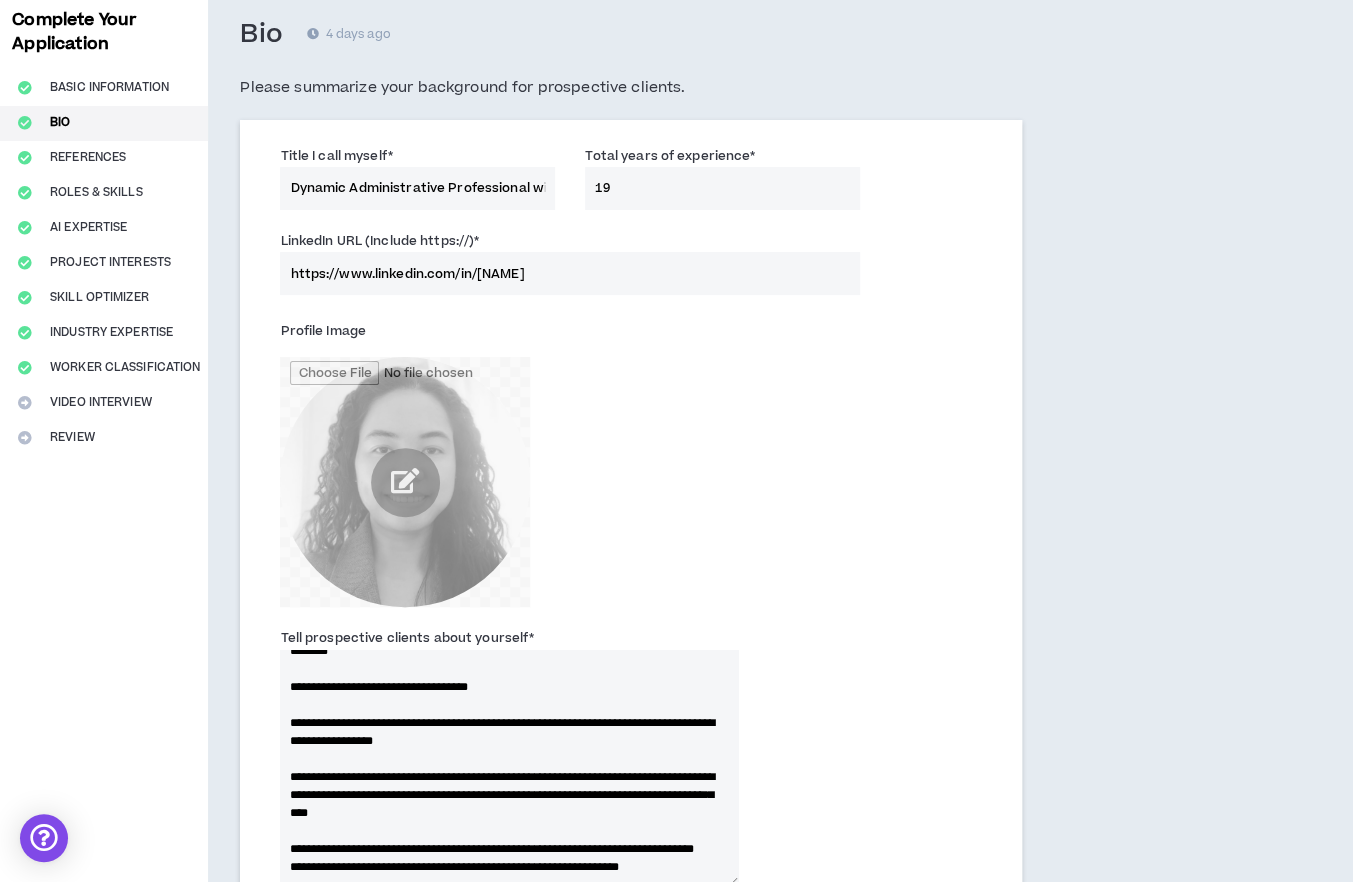 scroll, scrollTop: 902, scrollLeft: 0, axis: vertical 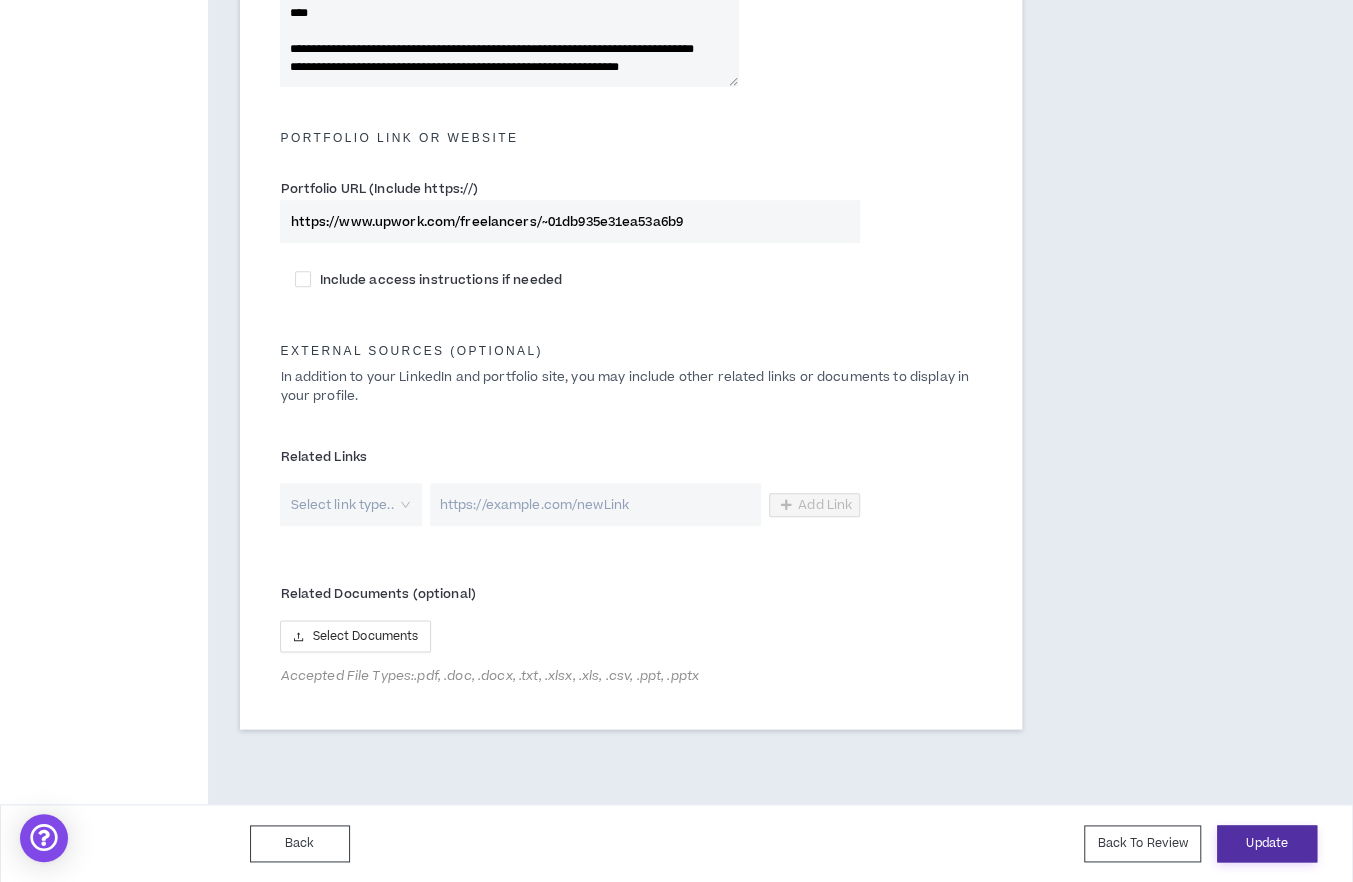 click on "Update" at bounding box center (1267, 843) 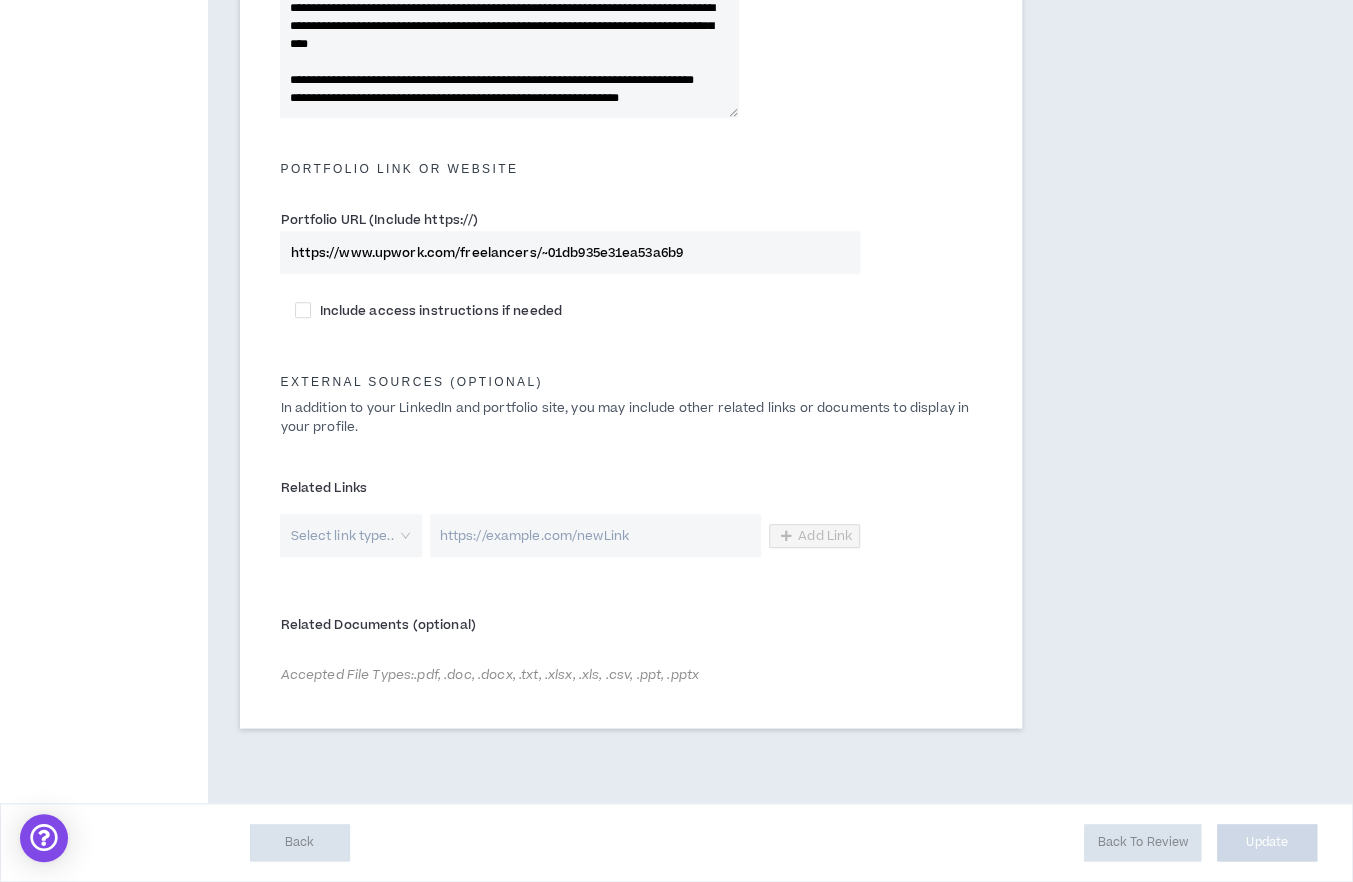 scroll, scrollTop: 870, scrollLeft: 0, axis: vertical 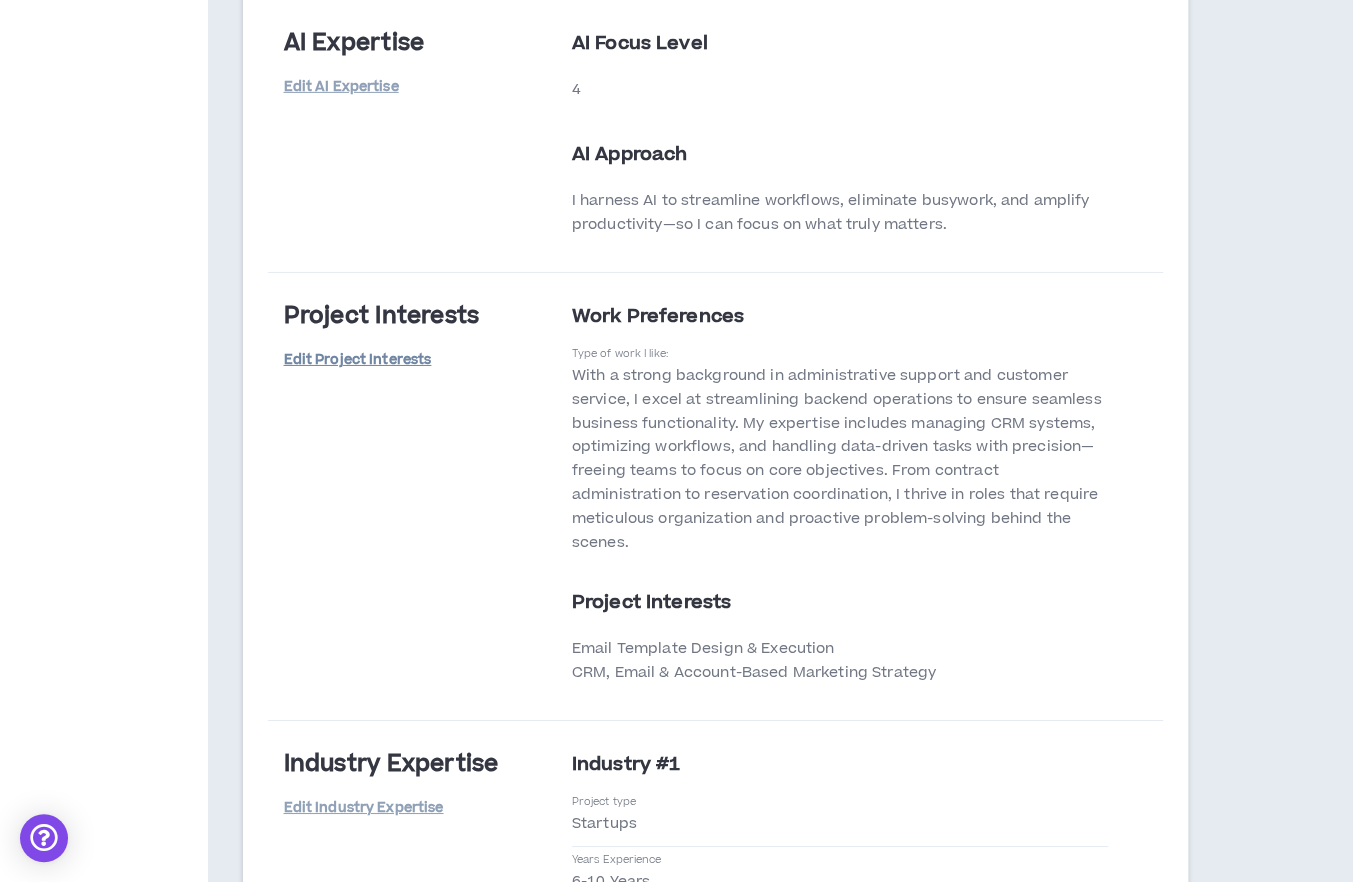 click on "Edit Project Interests" at bounding box center [357, 360] 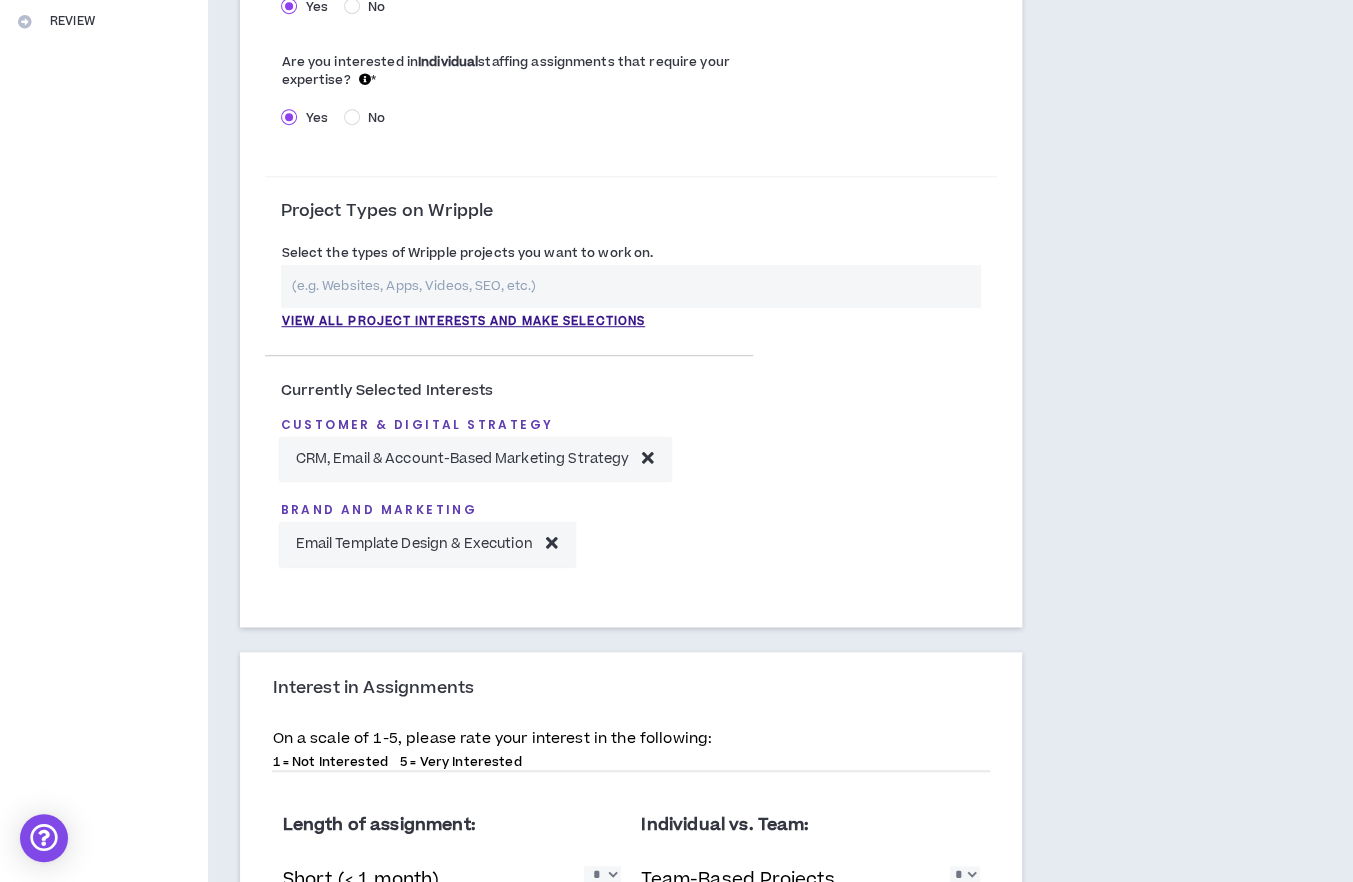 scroll, scrollTop: 533, scrollLeft: 0, axis: vertical 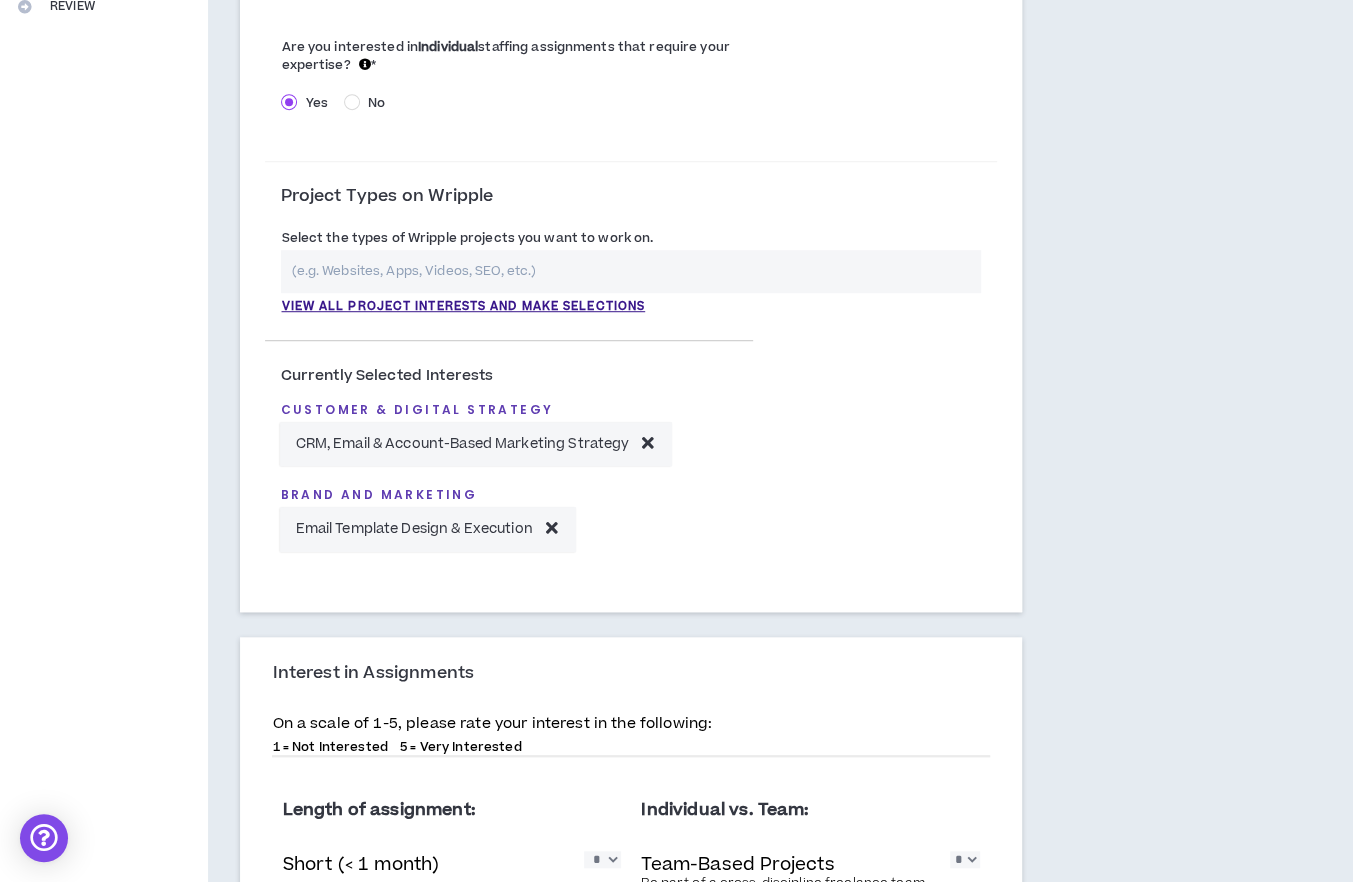 click on "CRM, Email & Account-Based Marketing Strategy" at bounding box center [462, 444] 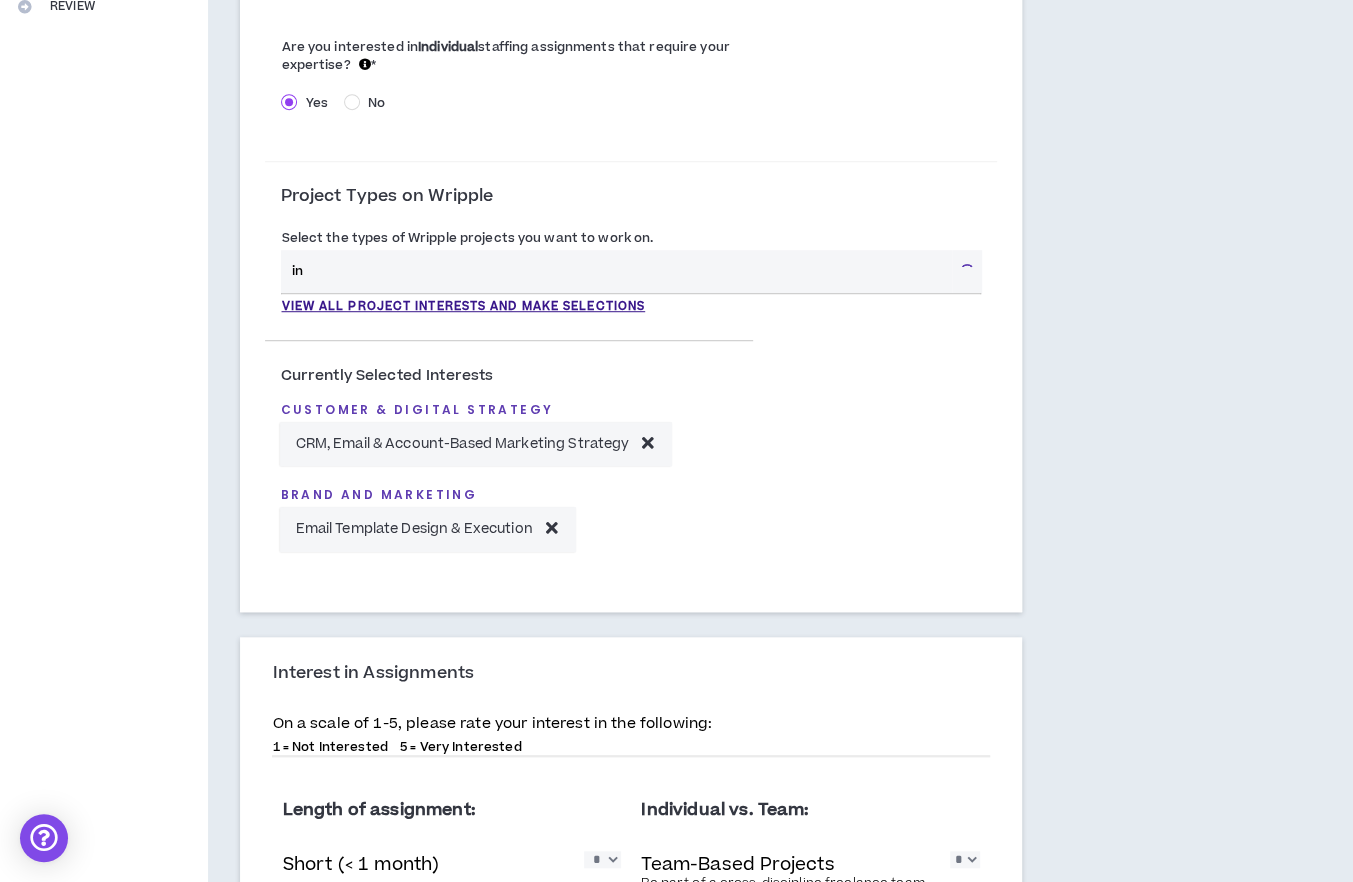 type on "i" 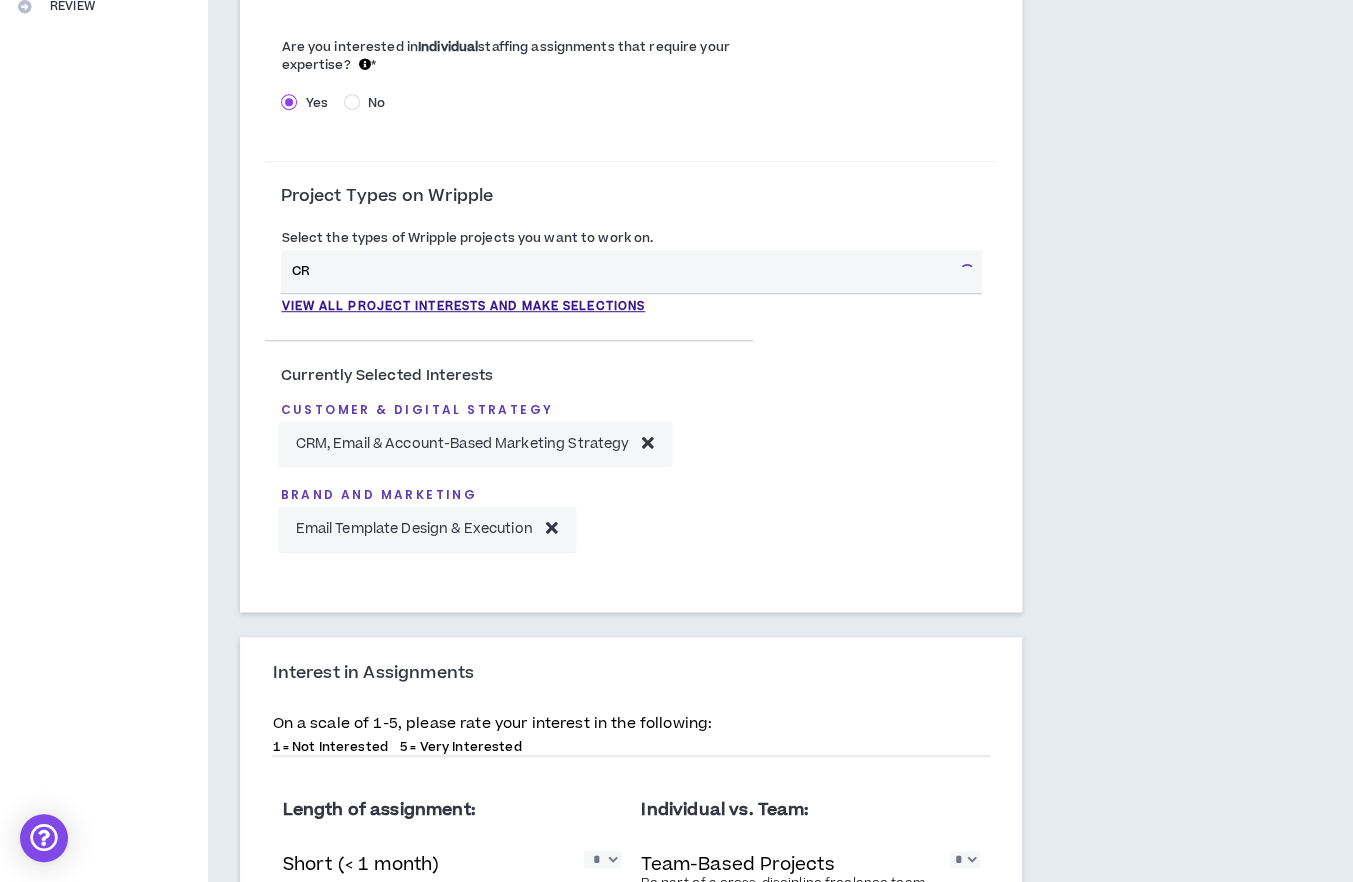 type on "C" 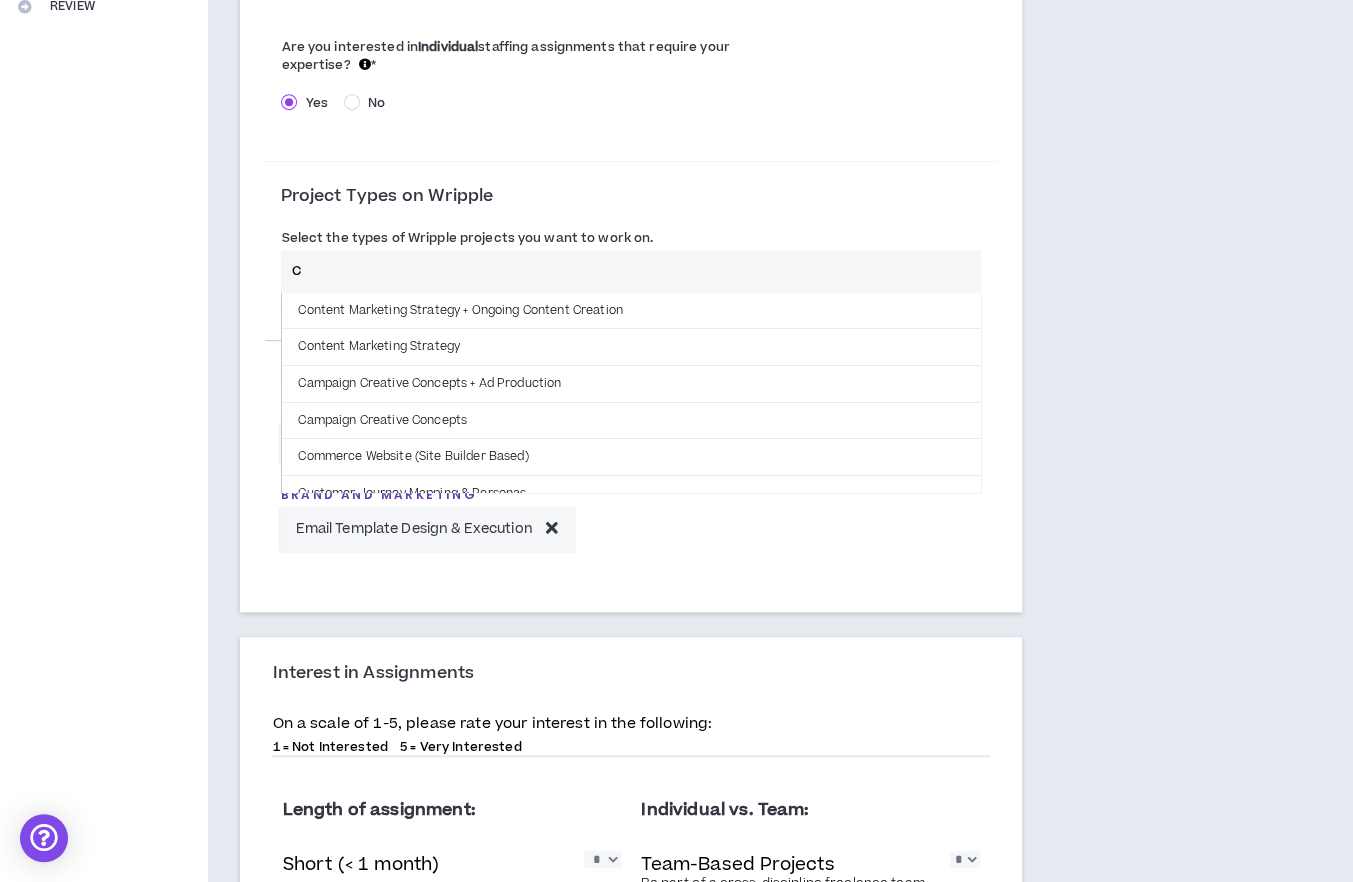 click on "C" at bounding box center [631, 271] 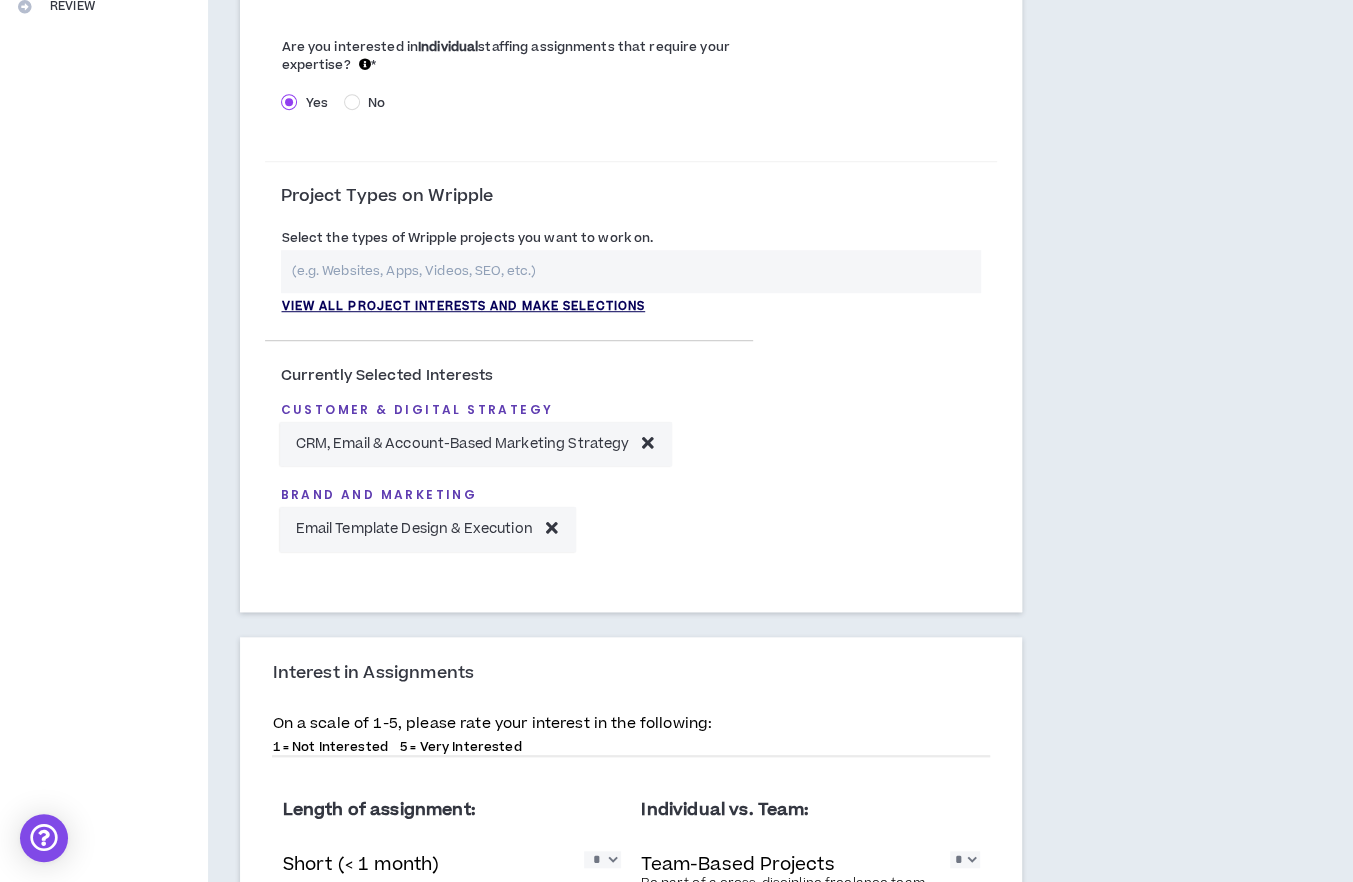 drag, startPoint x: 502, startPoint y: 302, endPoint x: 457, endPoint y: 298, distance: 45.17743 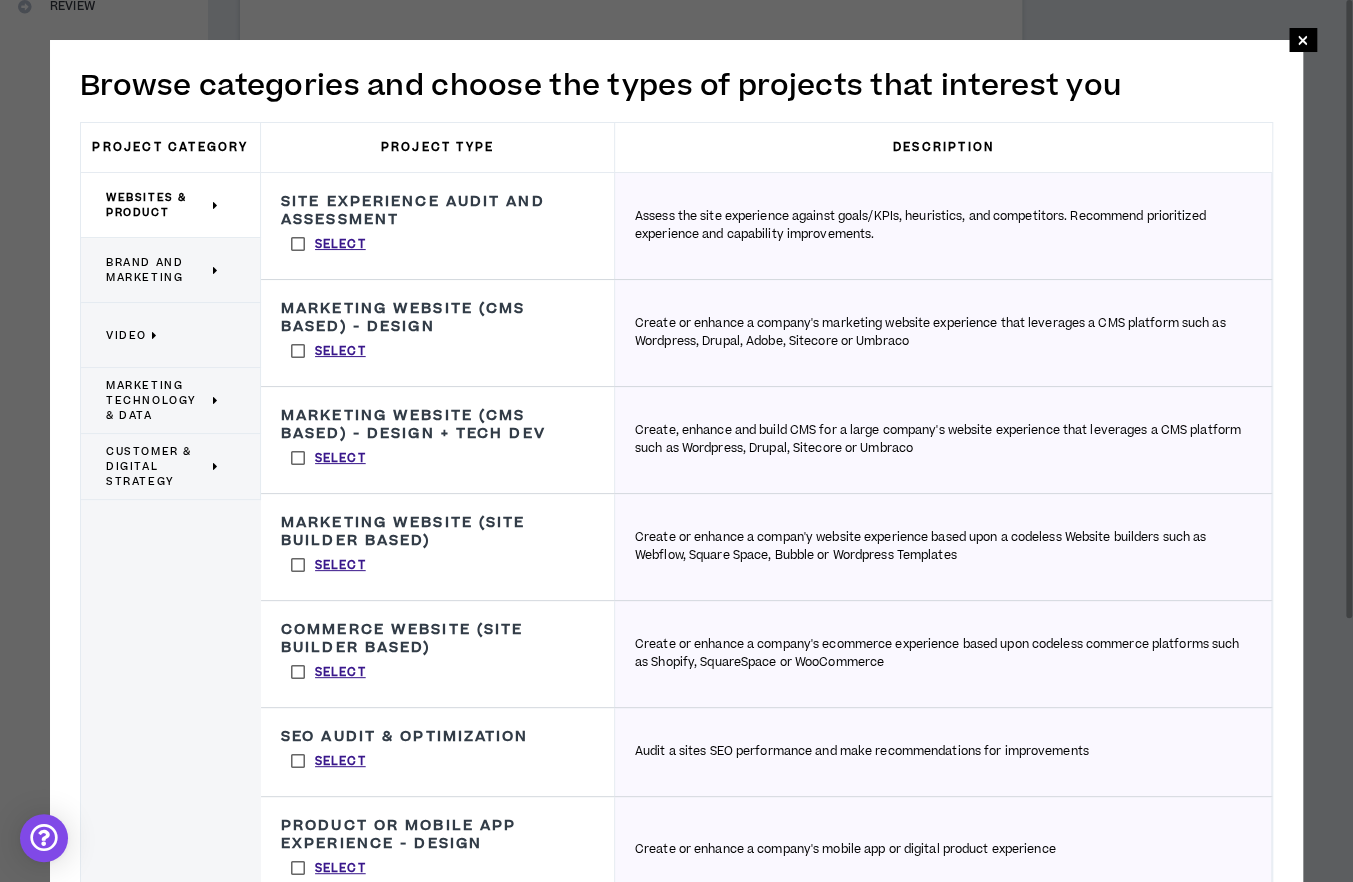click on "Marketing Website (CMS Based) - Design" at bounding box center [437, 318] 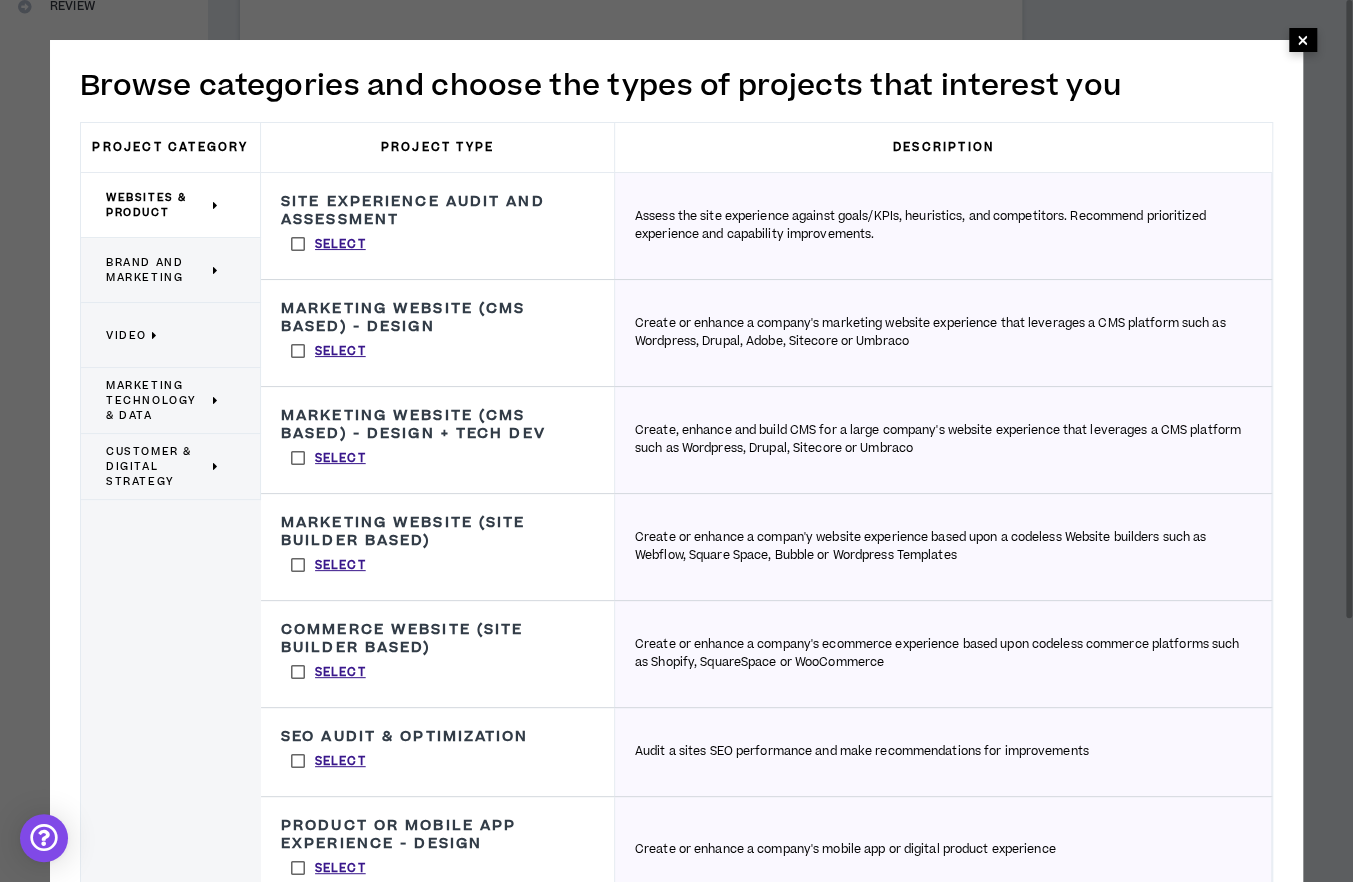 click on "×" at bounding box center (1303, 40) 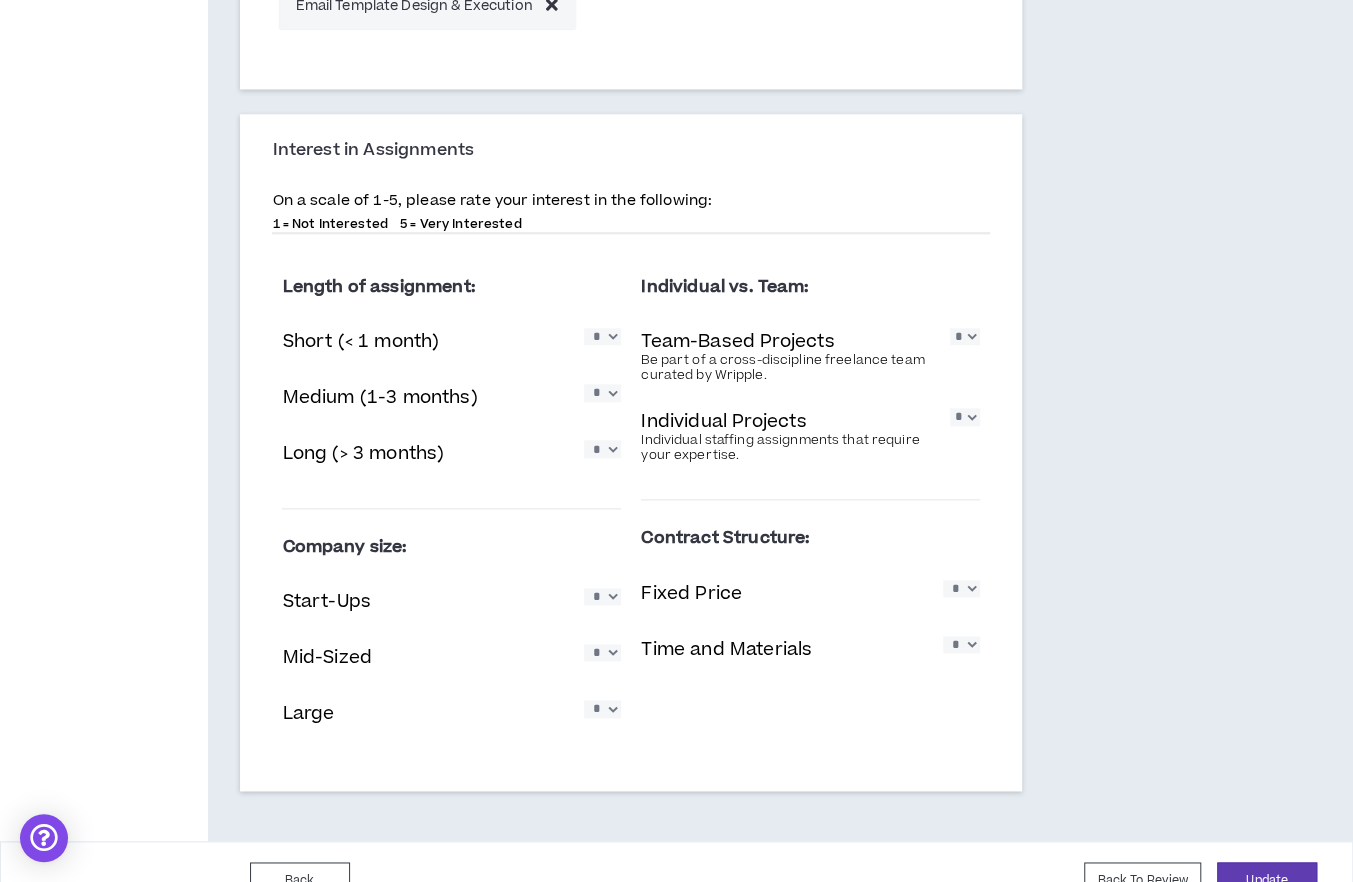 scroll, scrollTop: 1092, scrollLeft: 0, axis: vertical 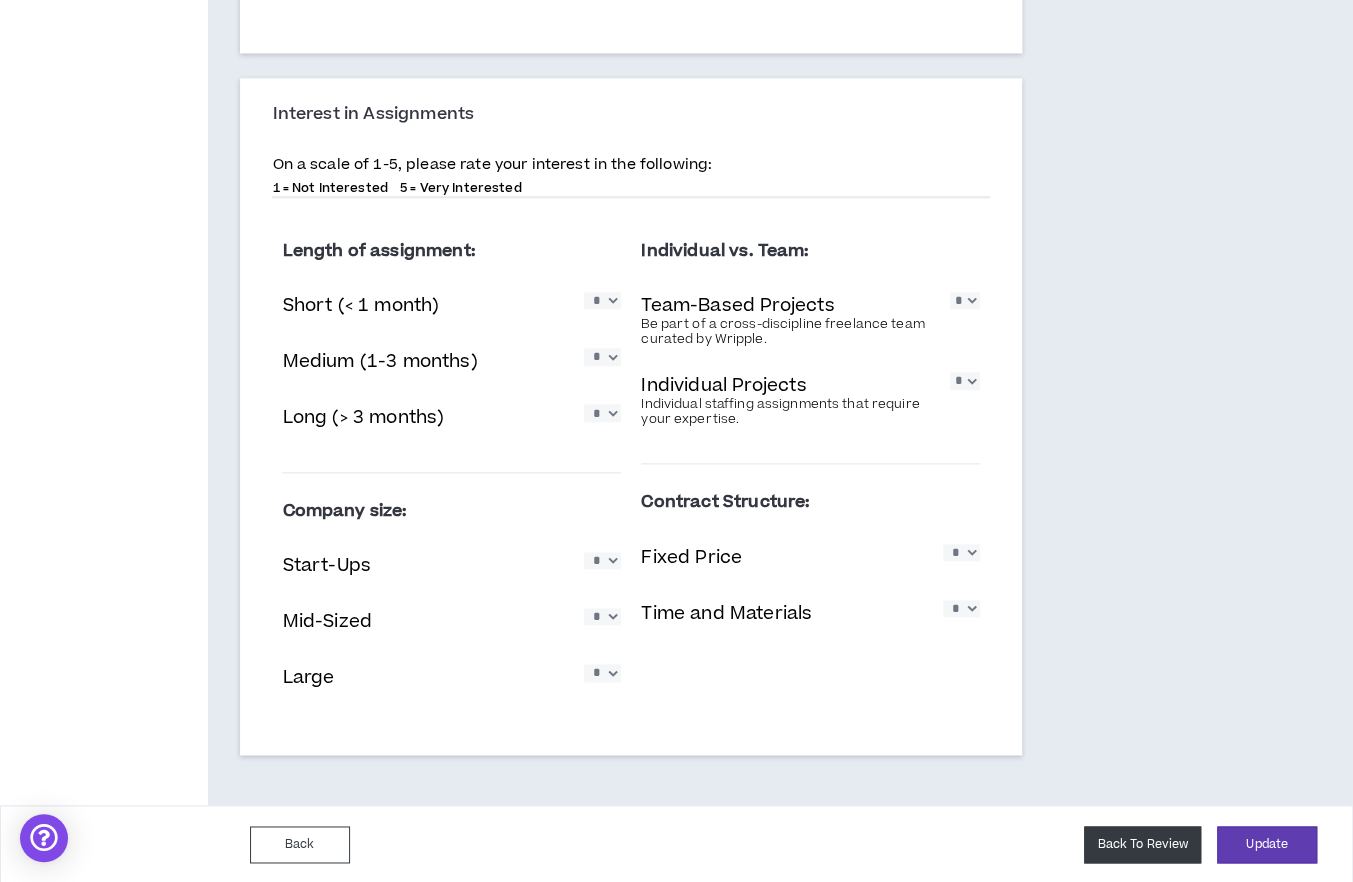 click on "Back To Review" at bounding box center [1142, 844] 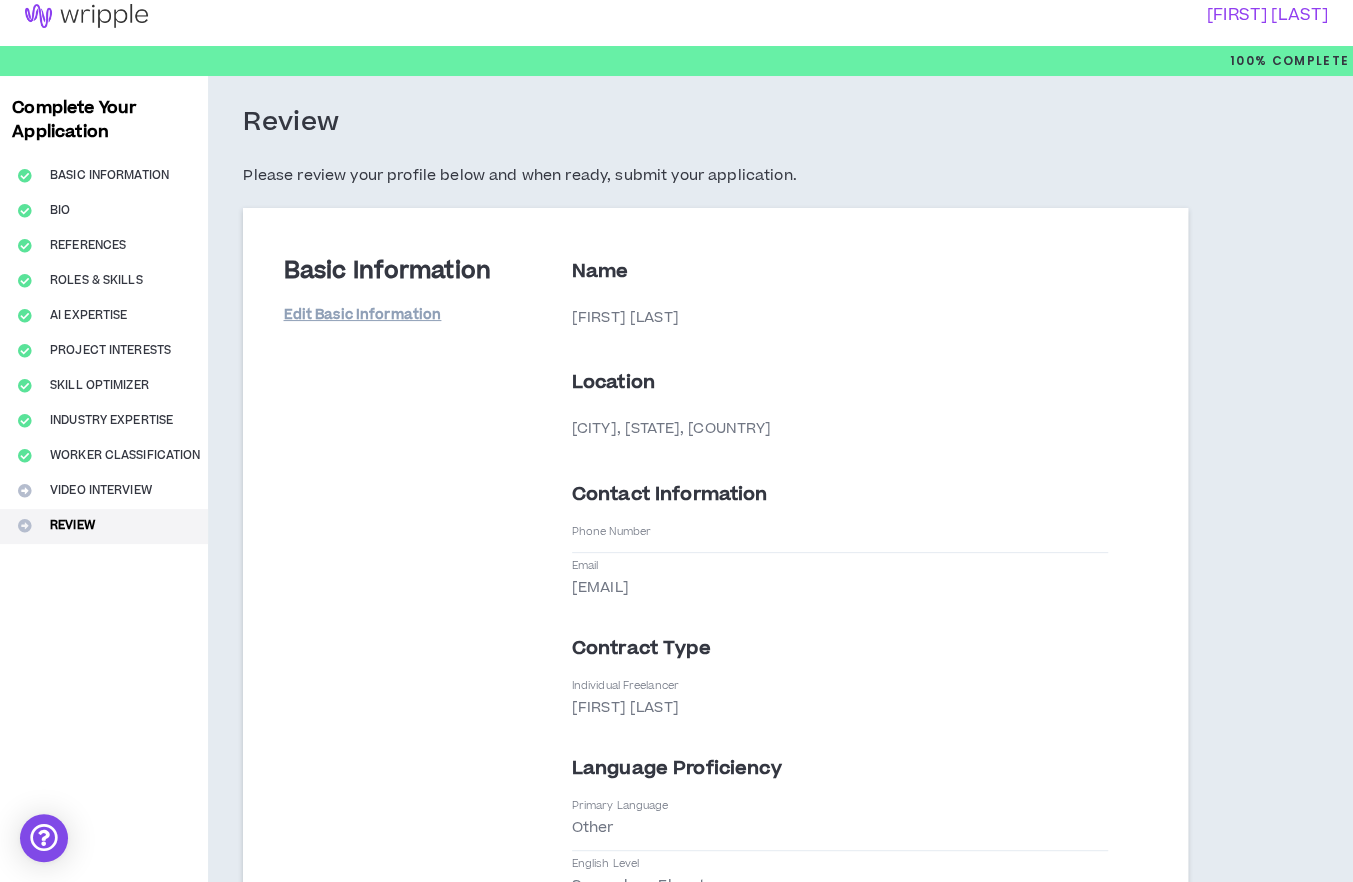 scroll, scrollTop: 0, scrollLeft: 0, axis: both 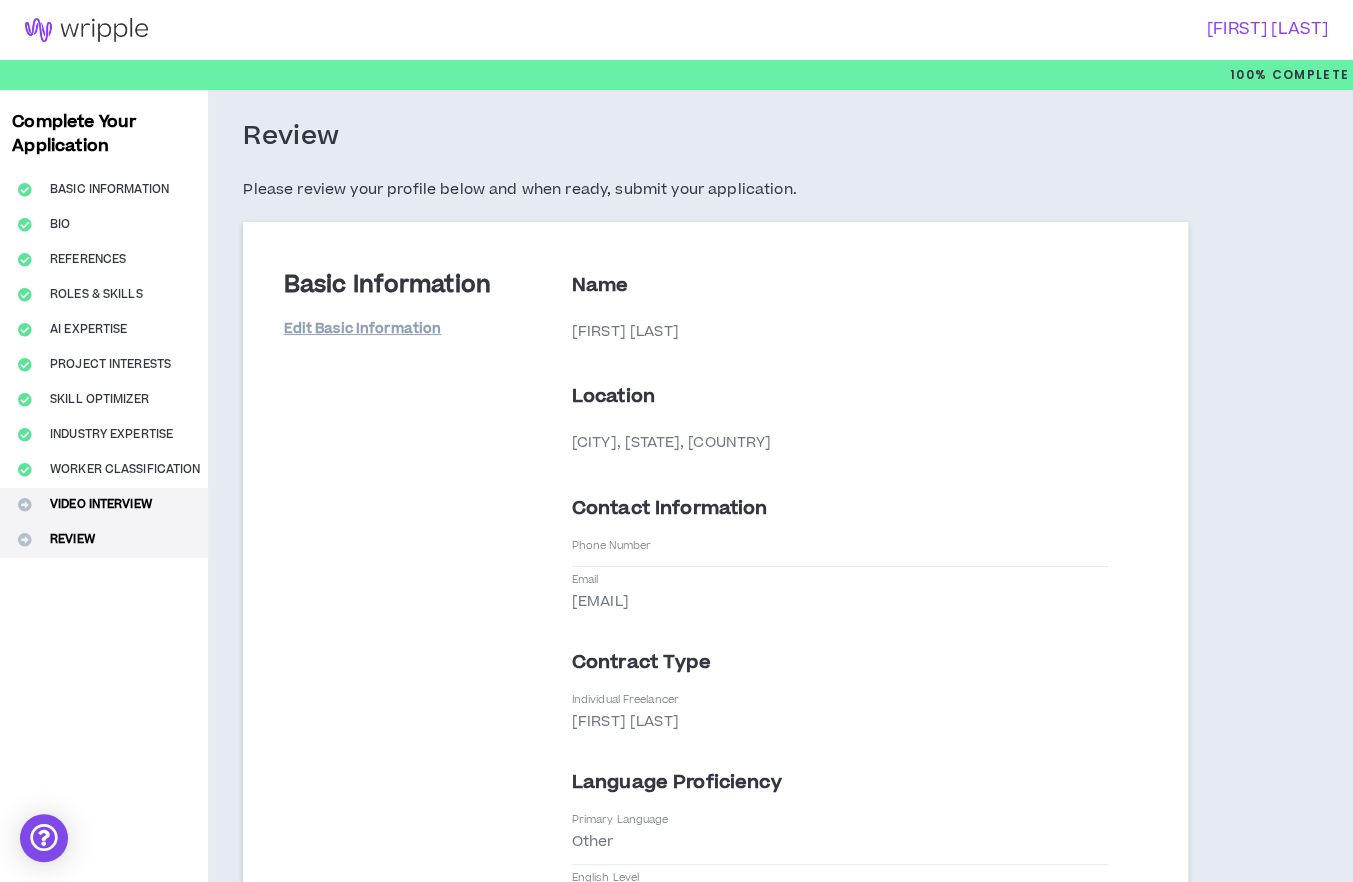 click on "Video Interview" at bounding box center [104, 505] 